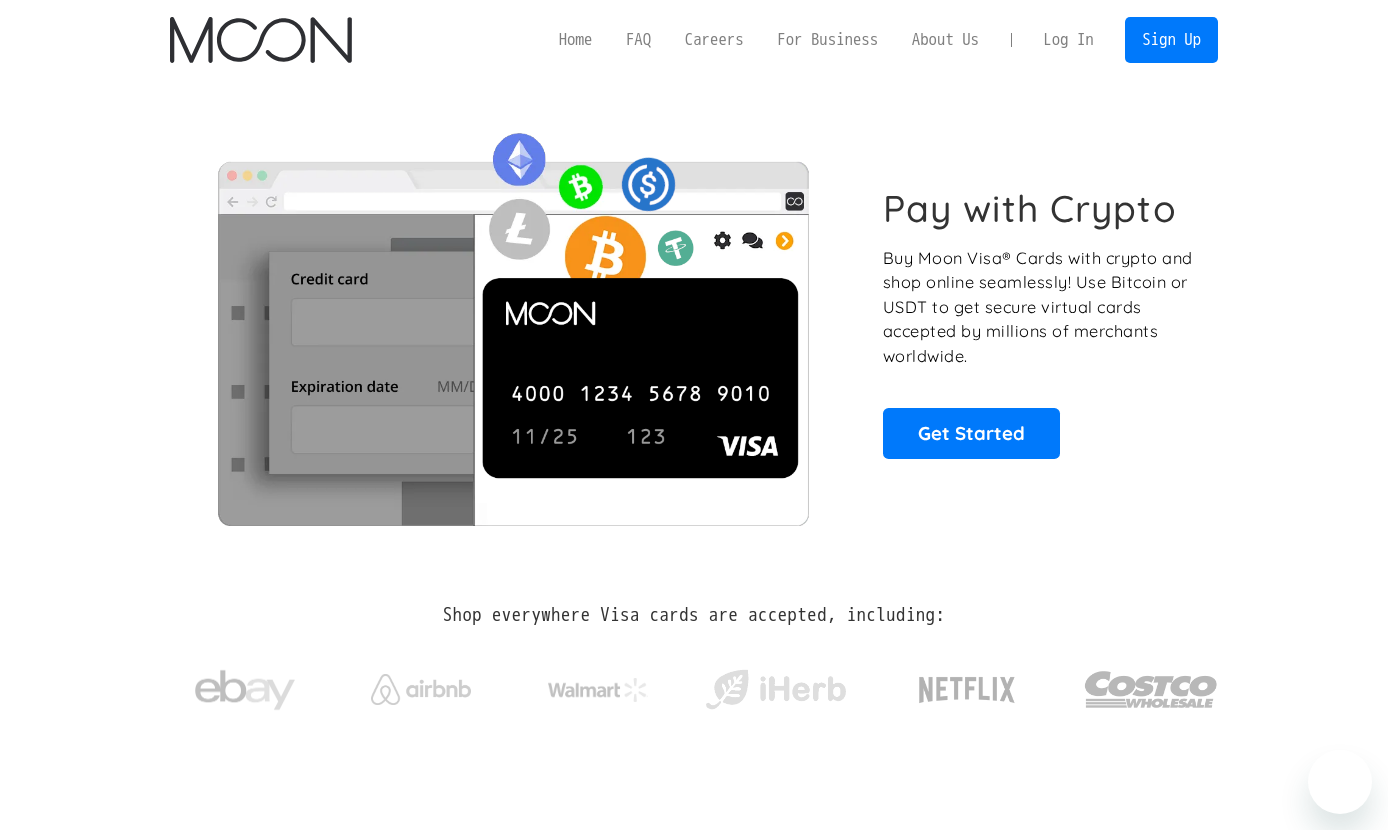 scroll, scrollTop: 0, scrollLeft: 0, axis: both 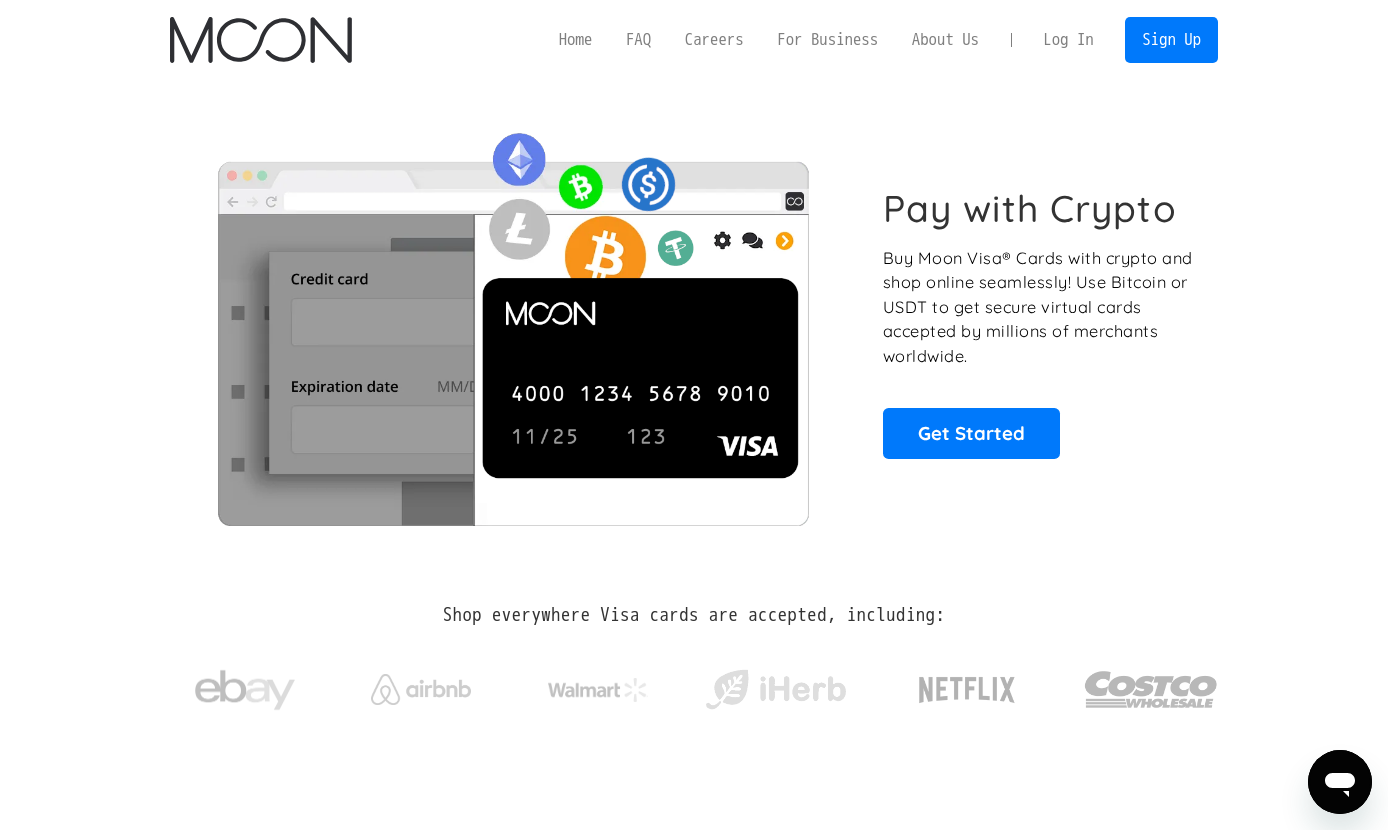 click on "Log In" at bounding box center [1068, 40] 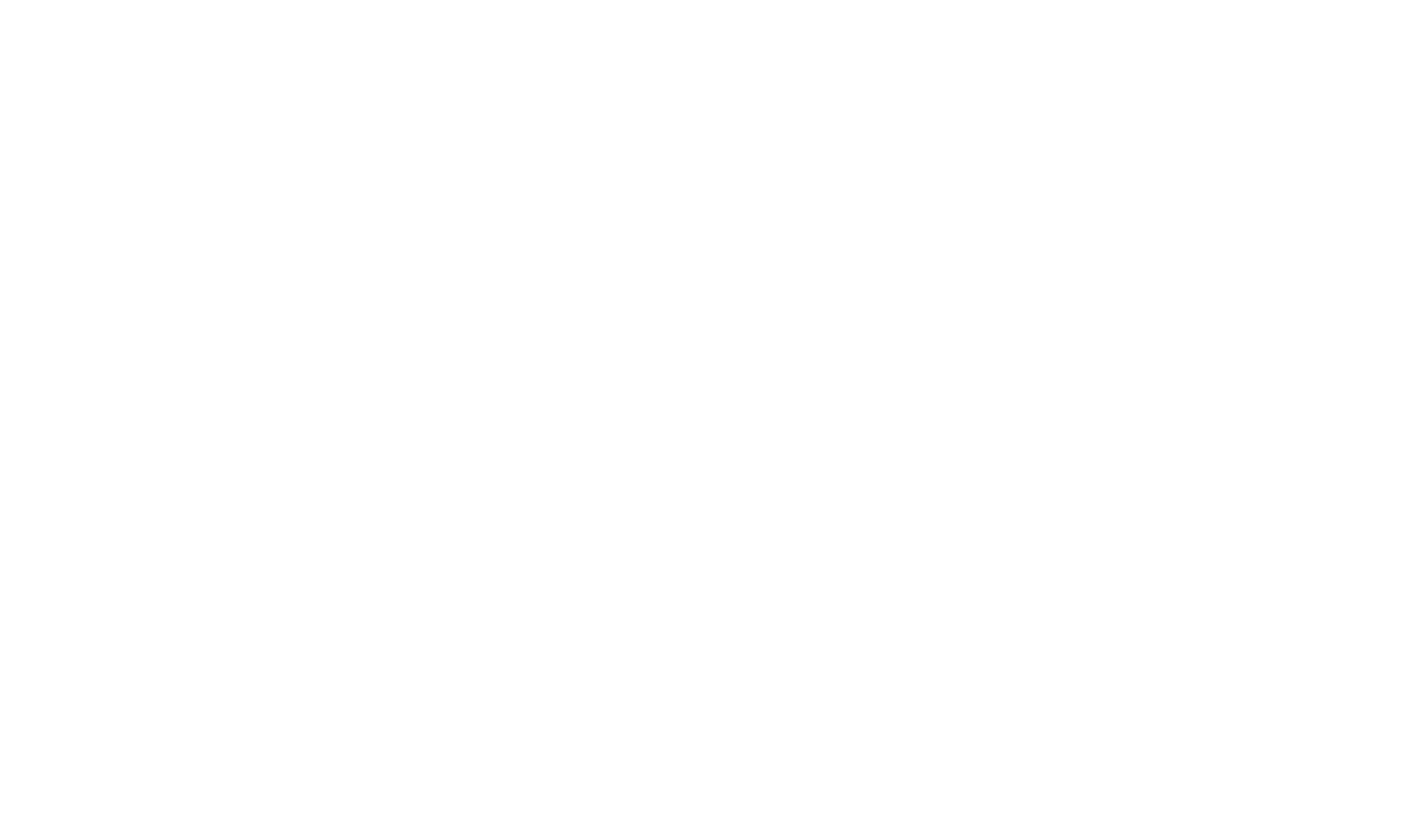 scroll, scrollTop: 0, scrollLeft: 0, axis: both 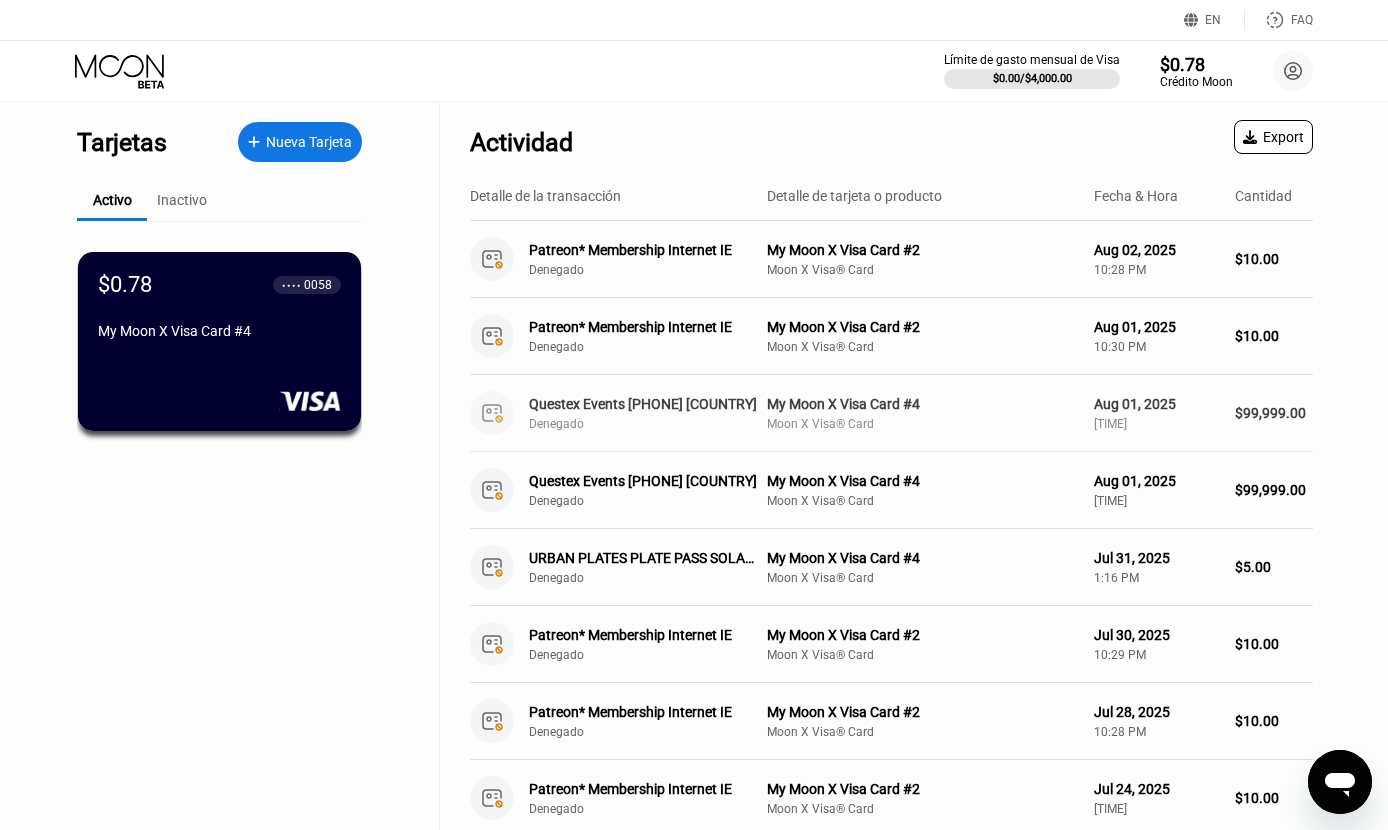 click on "Denegado" at bounding box center (655, 424) 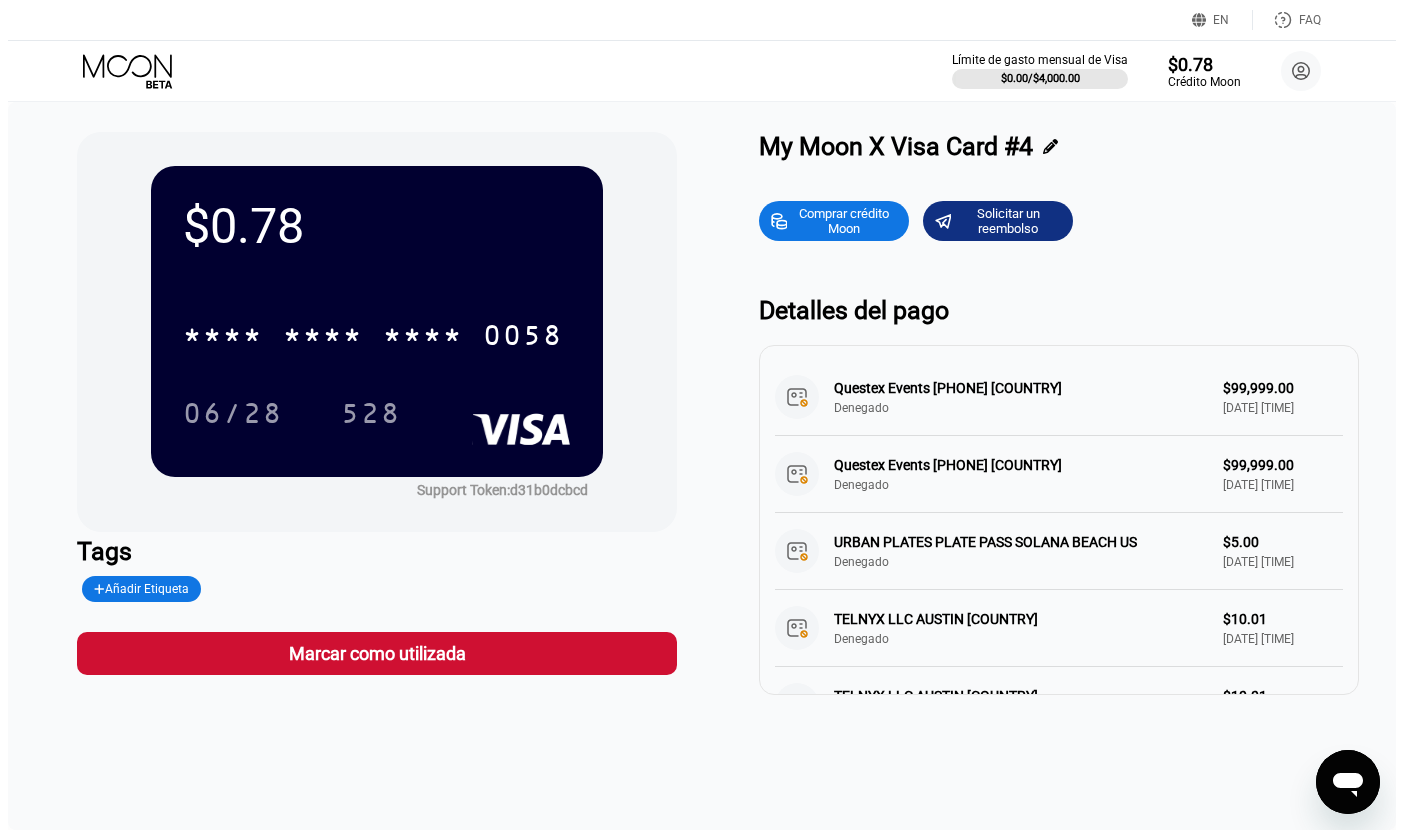 scroll, scrollTop: 0, scrollLeft: 0, axis: both 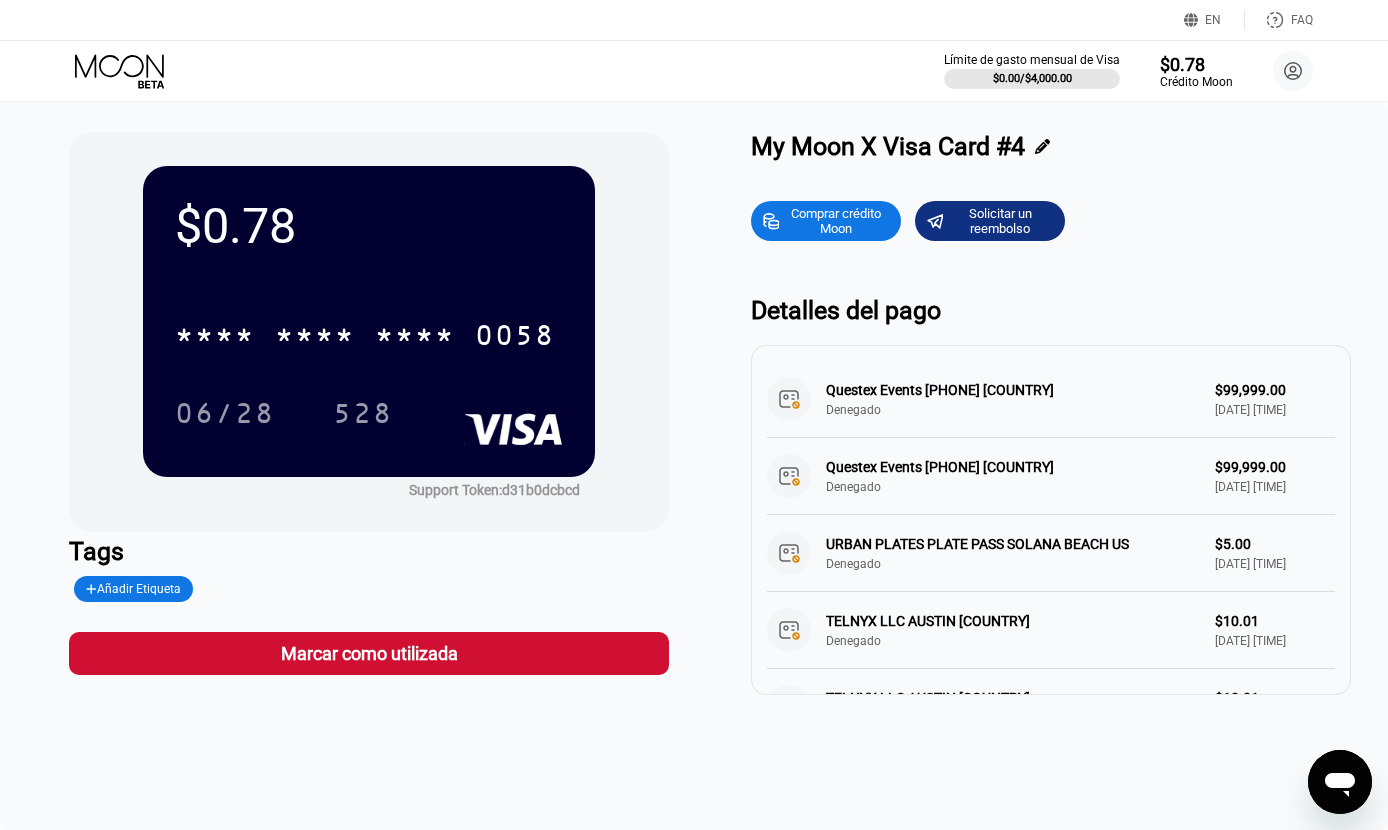 click on "URBAN PLATES PLATE PASS  SOLANA BEACH US Denegado $5.00 Jul 31, 2025 1:16 PM" at bounding box center (1051, 553) 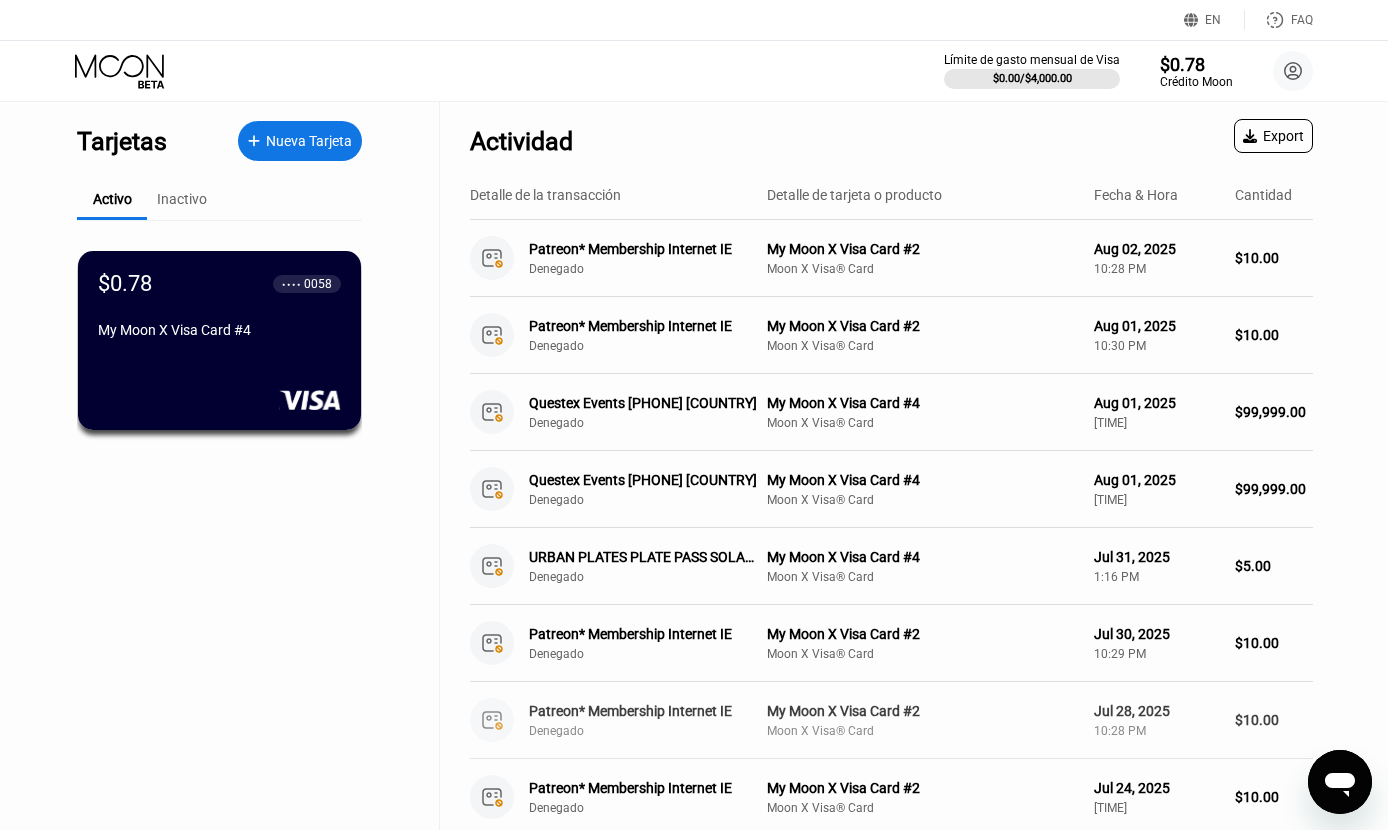 scroll, scrollTop: 0, scrollLeft: 0, axis: both 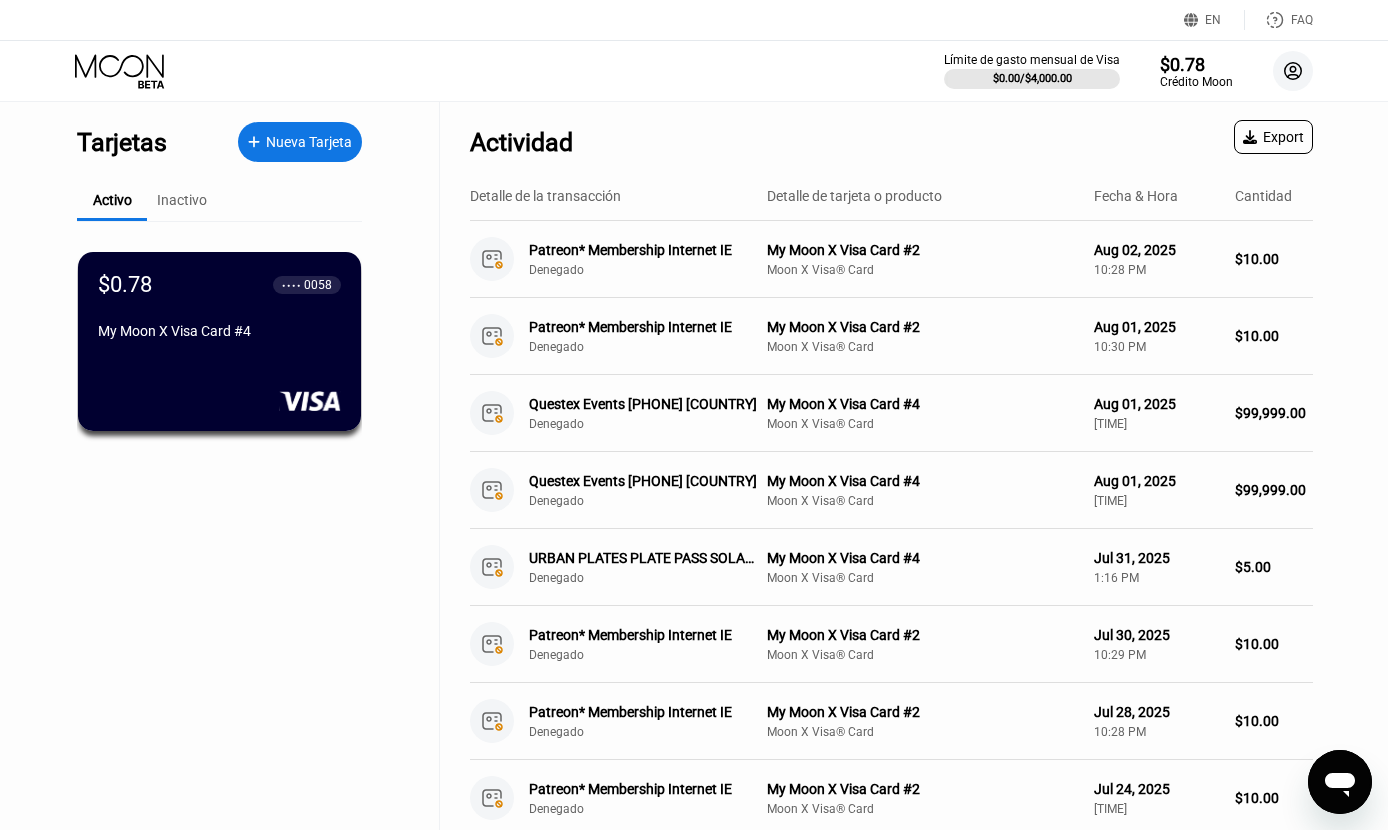 click 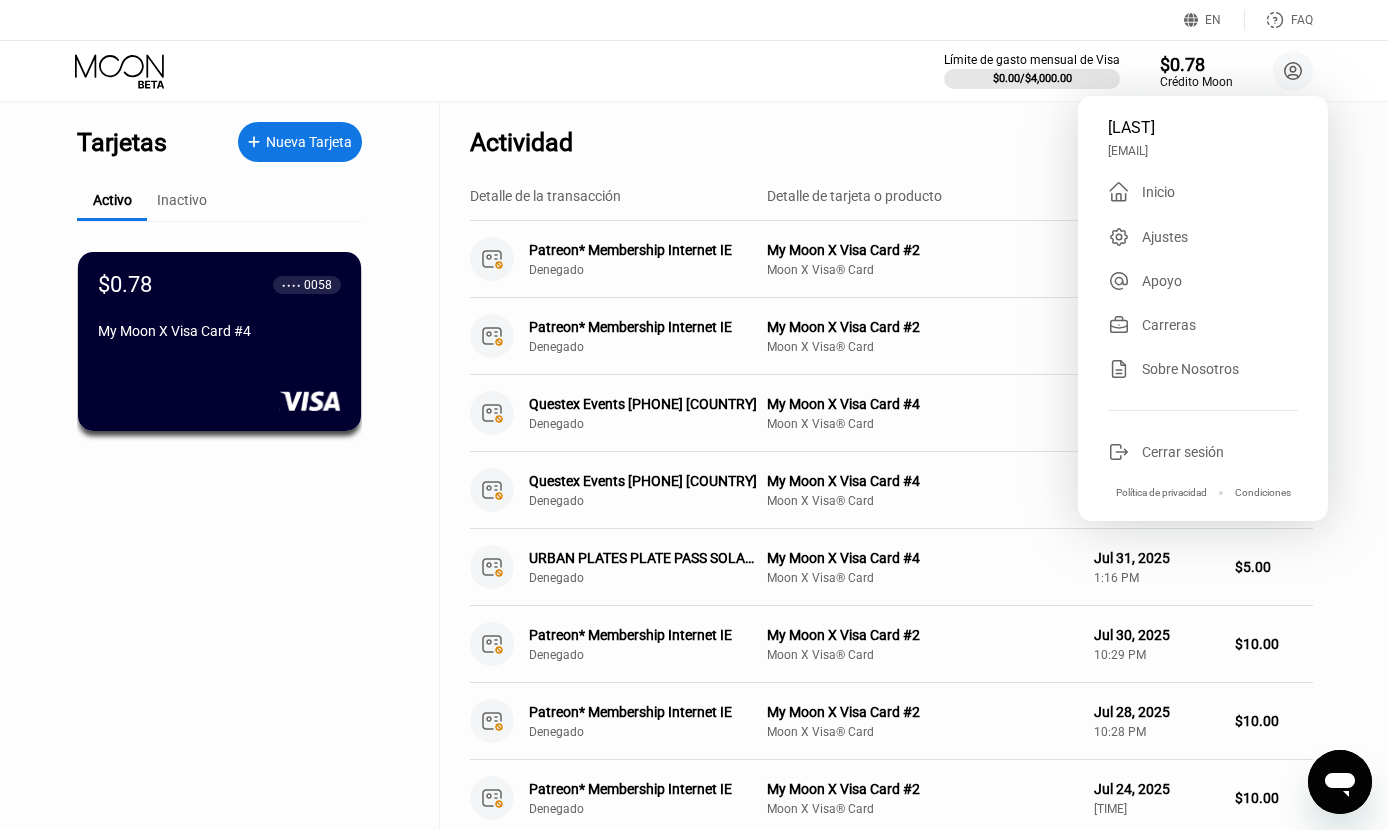 click on "Cerrar sesión" at bounding box center (1183, 452) 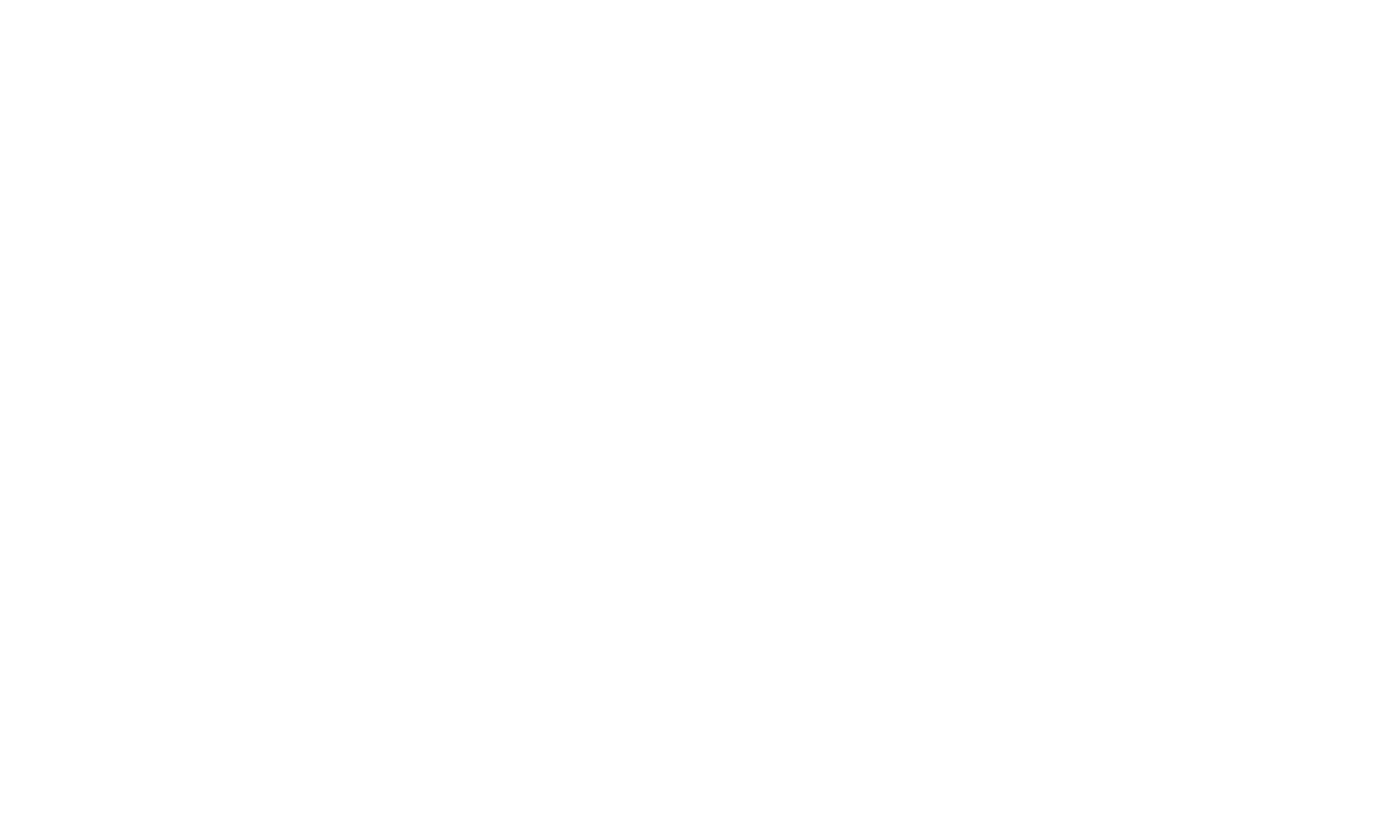scroll, scrollTop: 0, scrollLeft: 0, axis: both 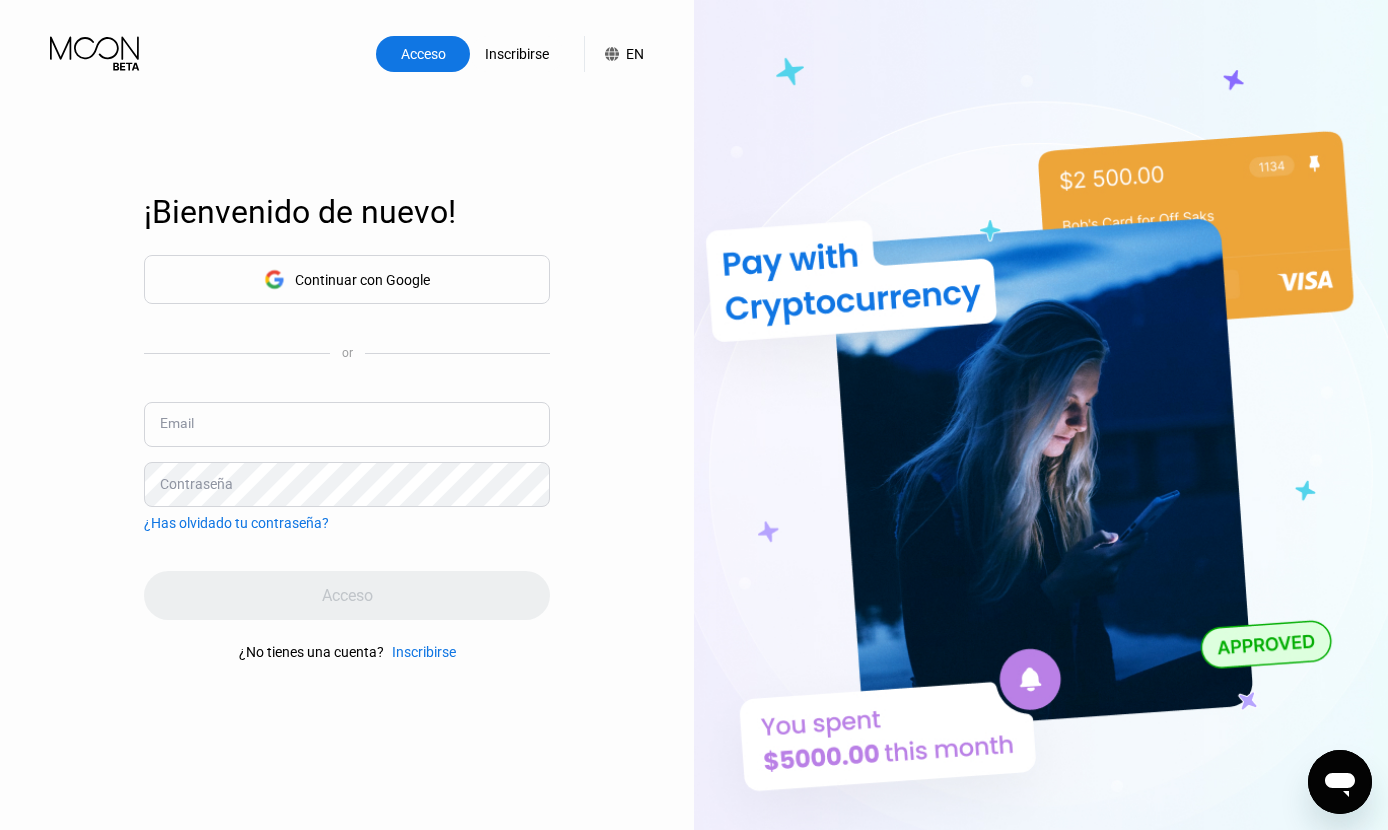 click at bounding box center [347, 424] 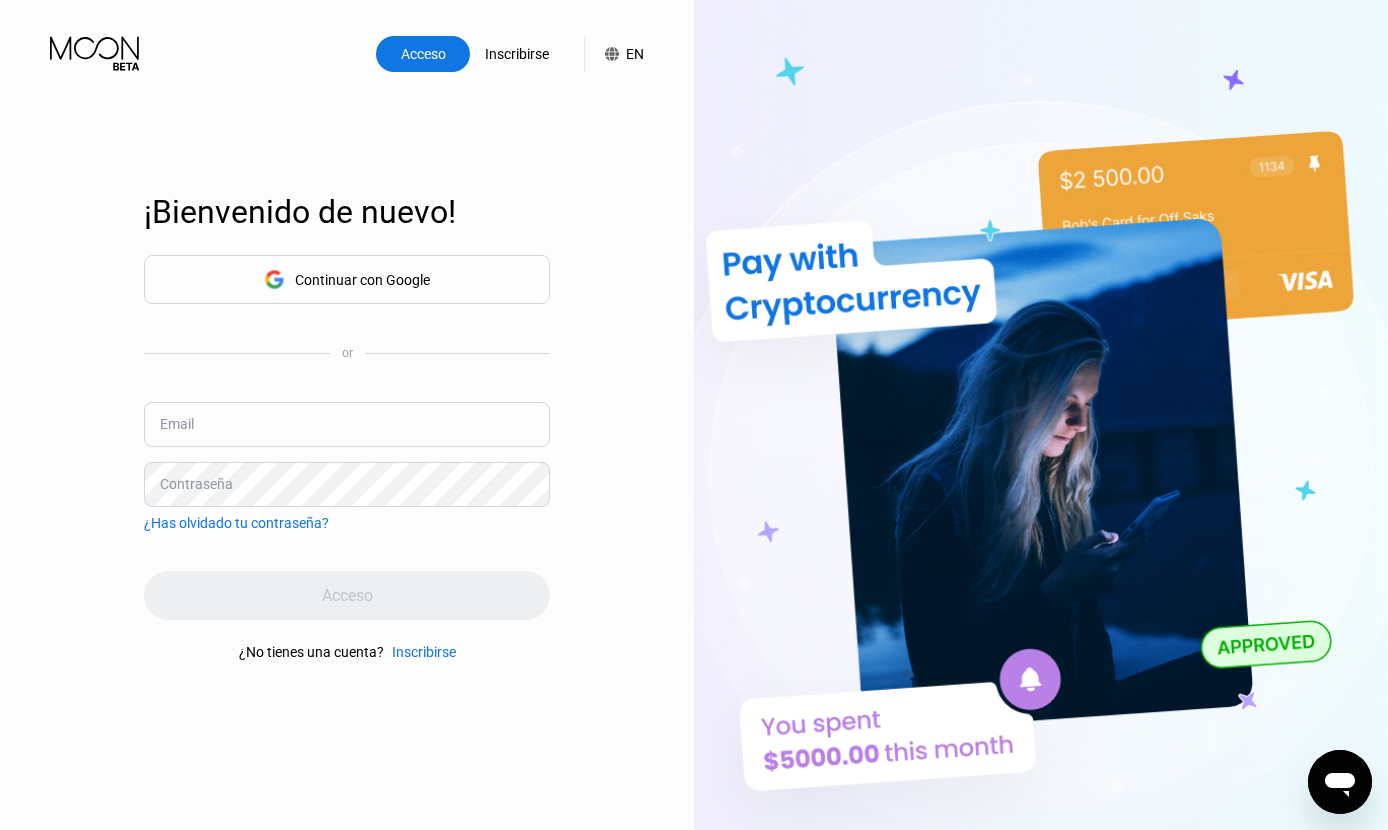 click at bounding box center (347, 424) 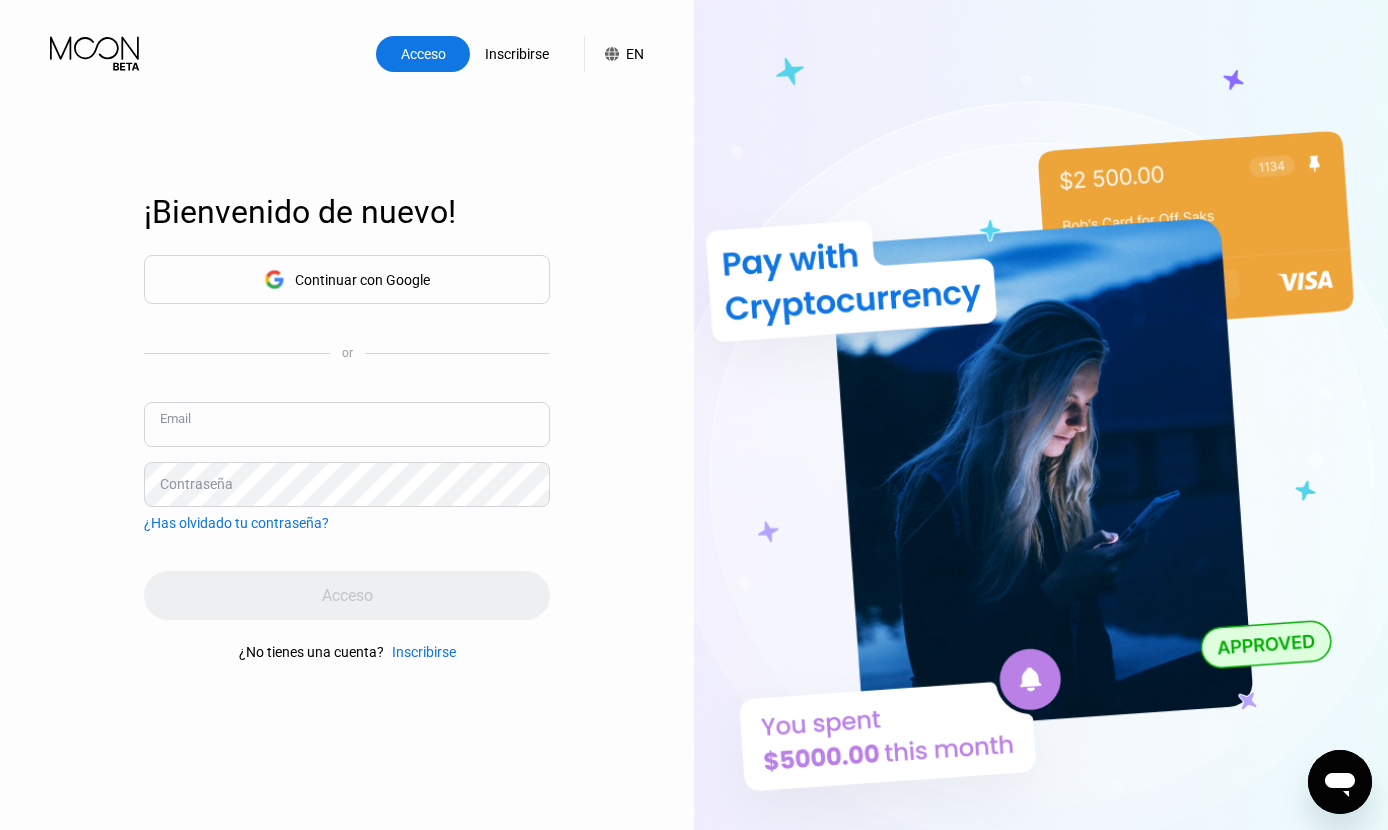 paste on "[EMAIL]" 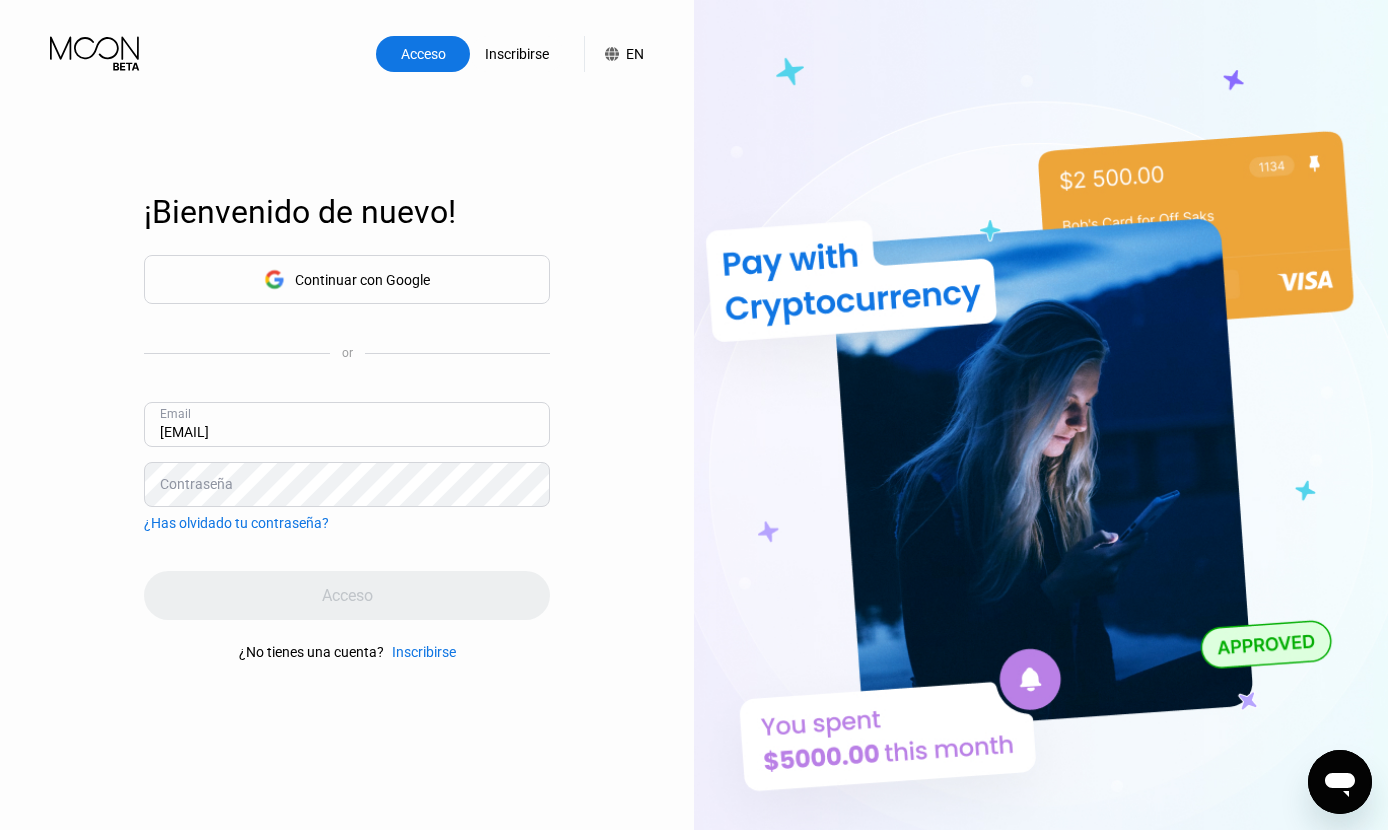 type on "[EMAIL]" 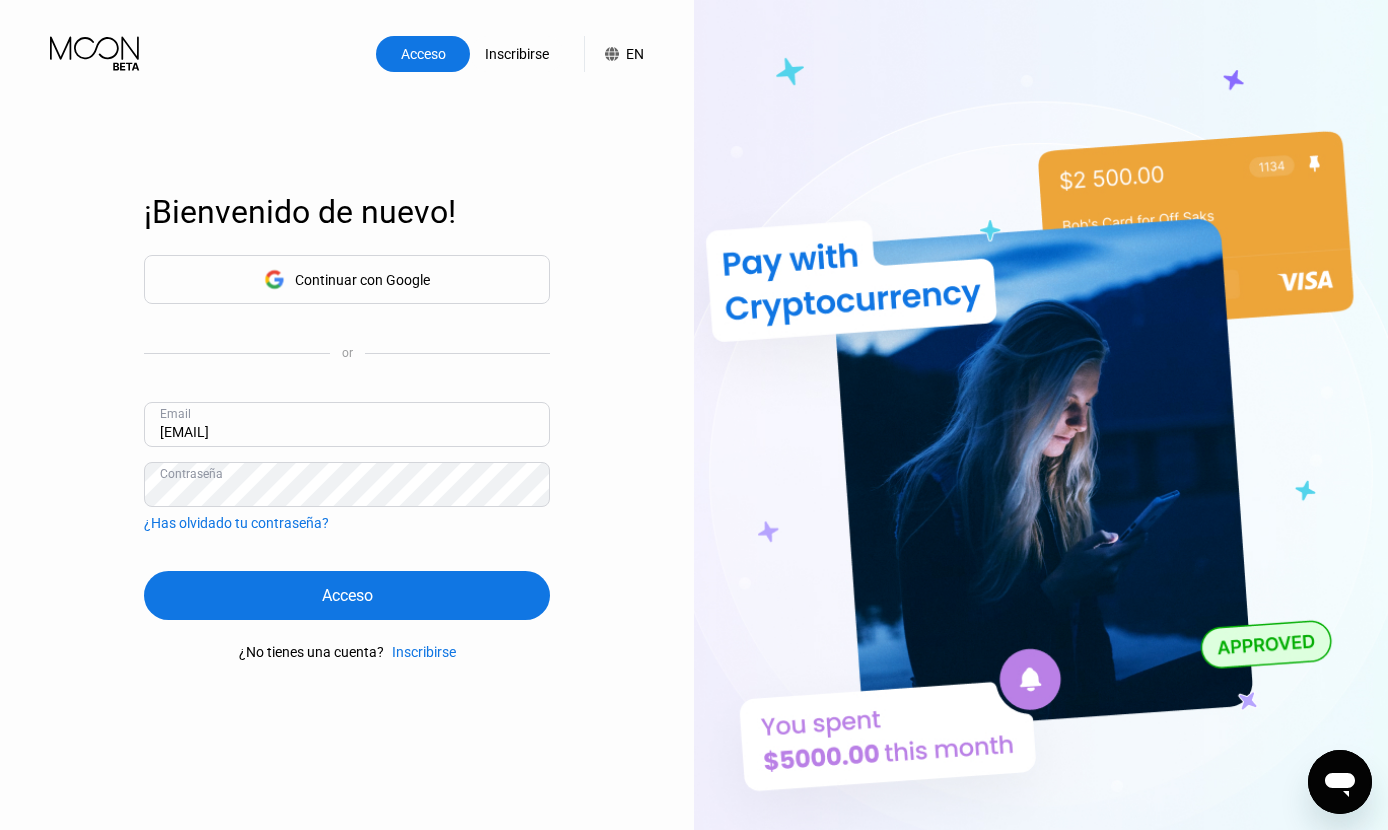 click on "Acceso" at bounding box center [347, 595] 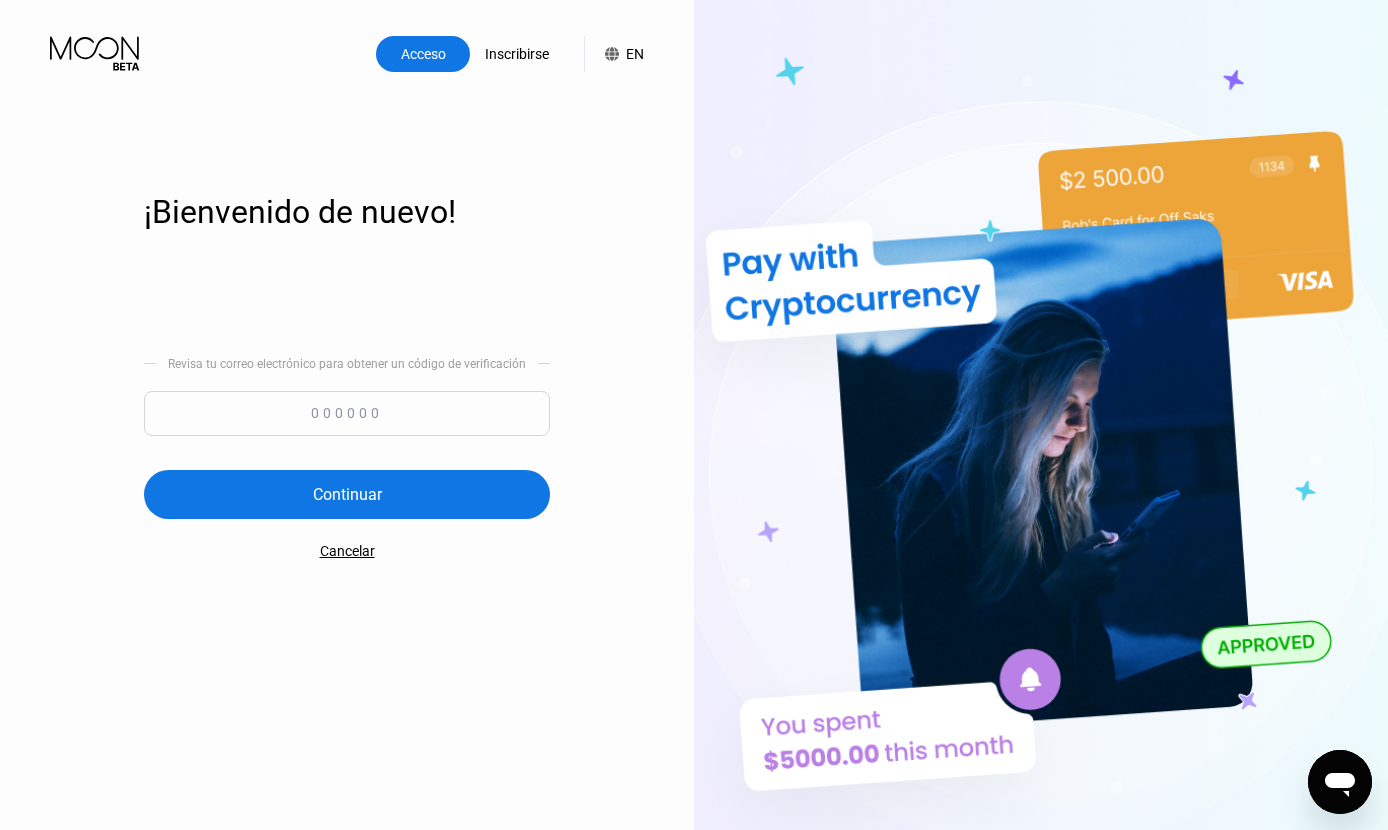 click on "Acceso Inscribirse EN Idioma Select an item Ahorrar ¡Bienvenido de nuevo! Revisa tu correo electrónico para obtener un código de verificación Continuar Cancelar" at bounding box center (347, 456) 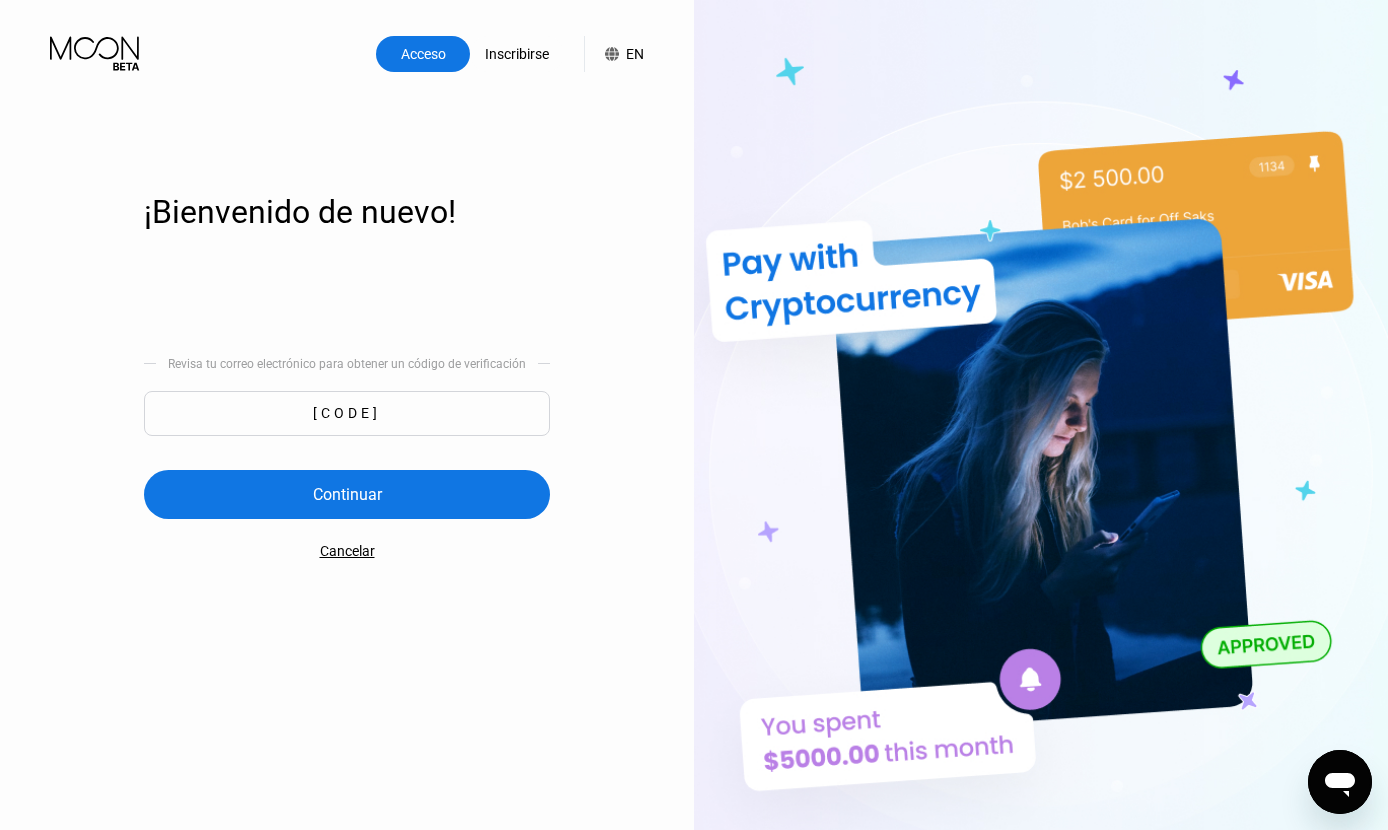 type on "300928" 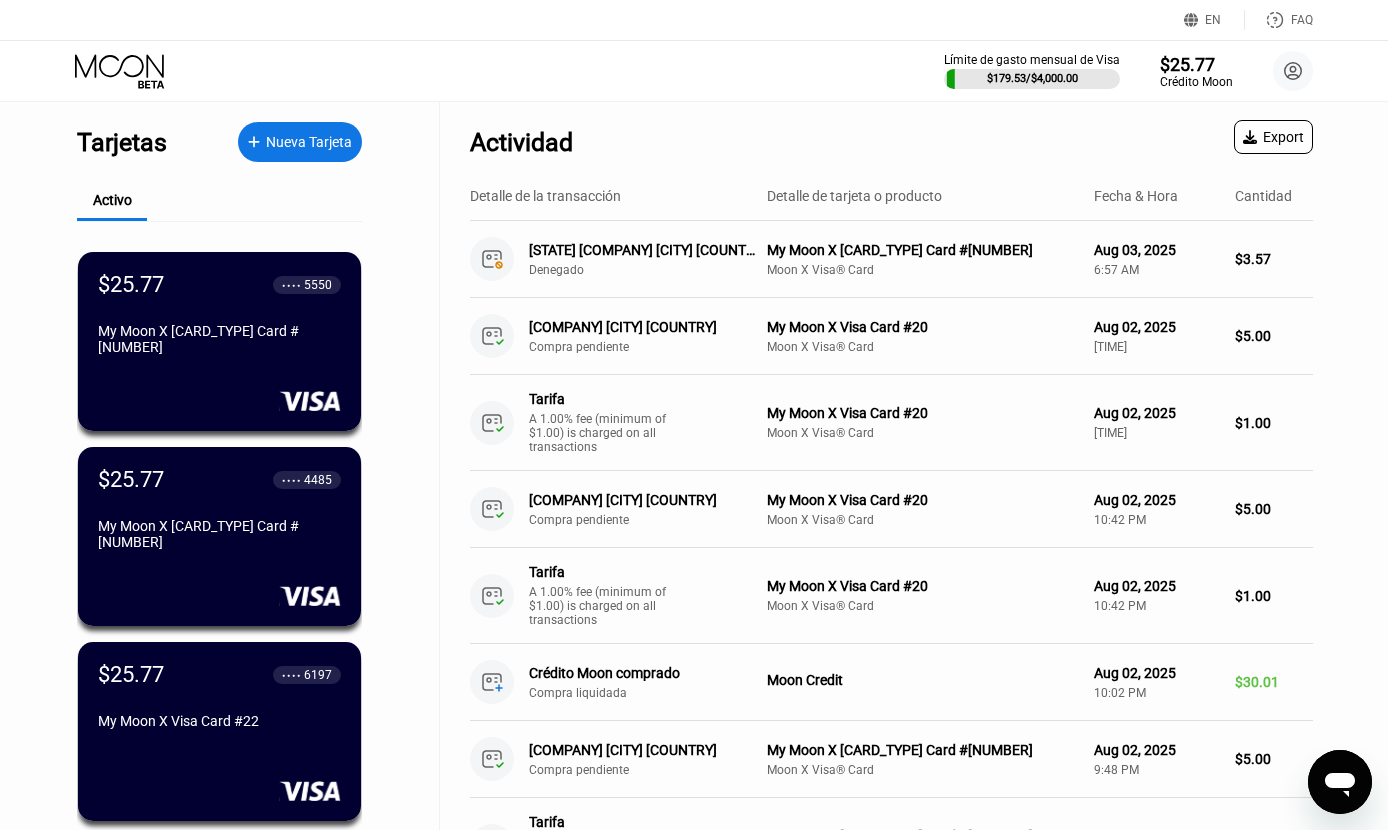 click on "Nueva Tarjeta" at bounding box center [300, 142] 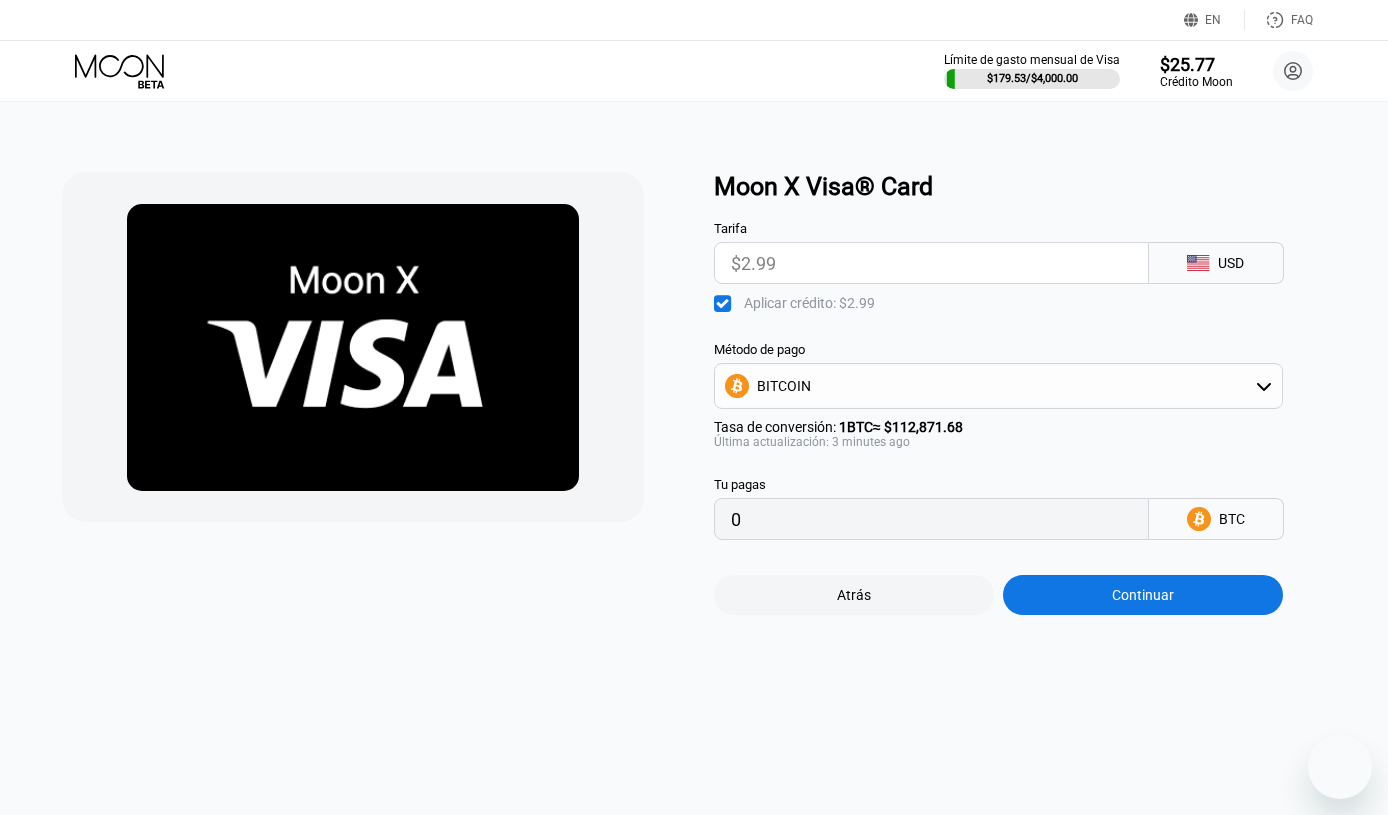 scroll, scrollTop: 0, scrollLeft: 0, axis: both 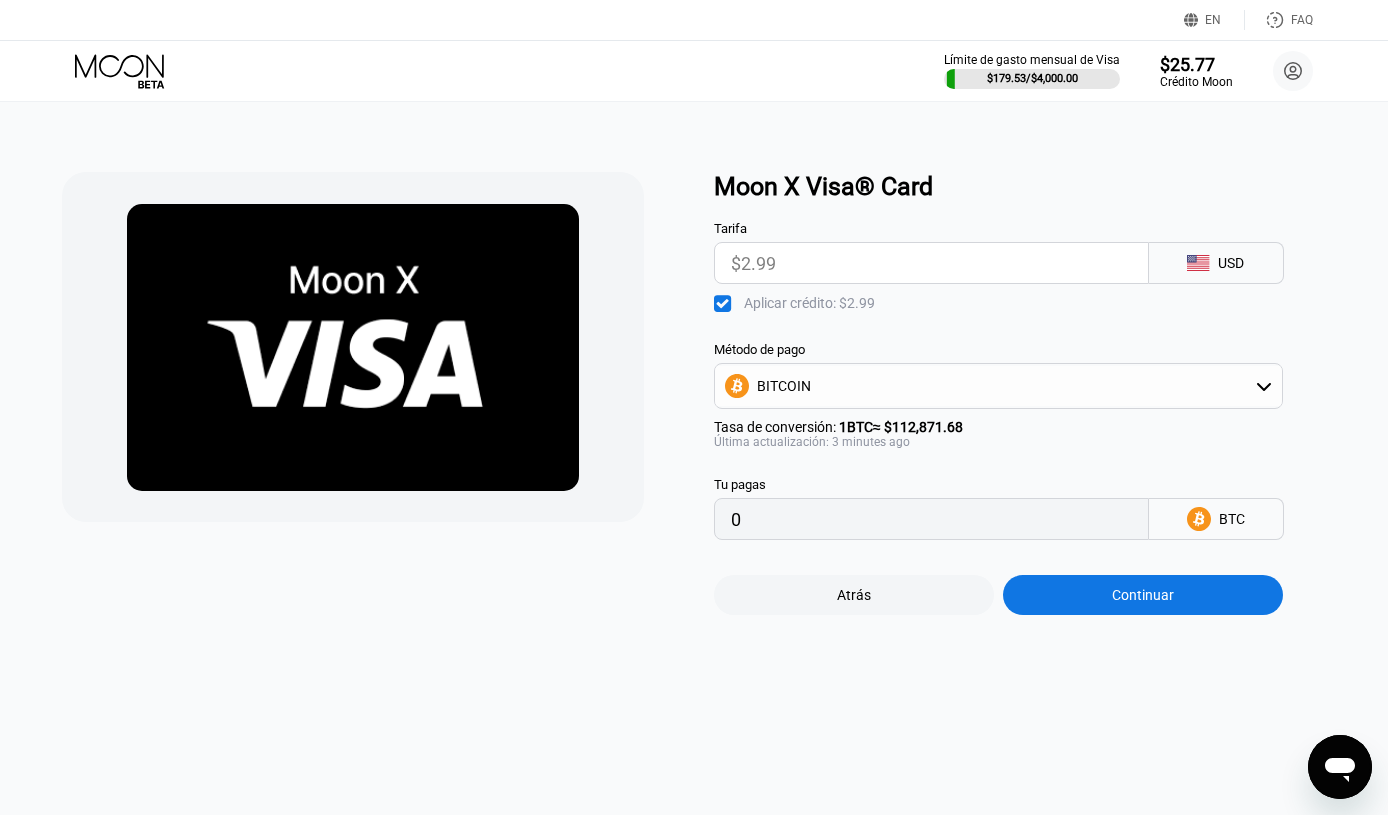 click 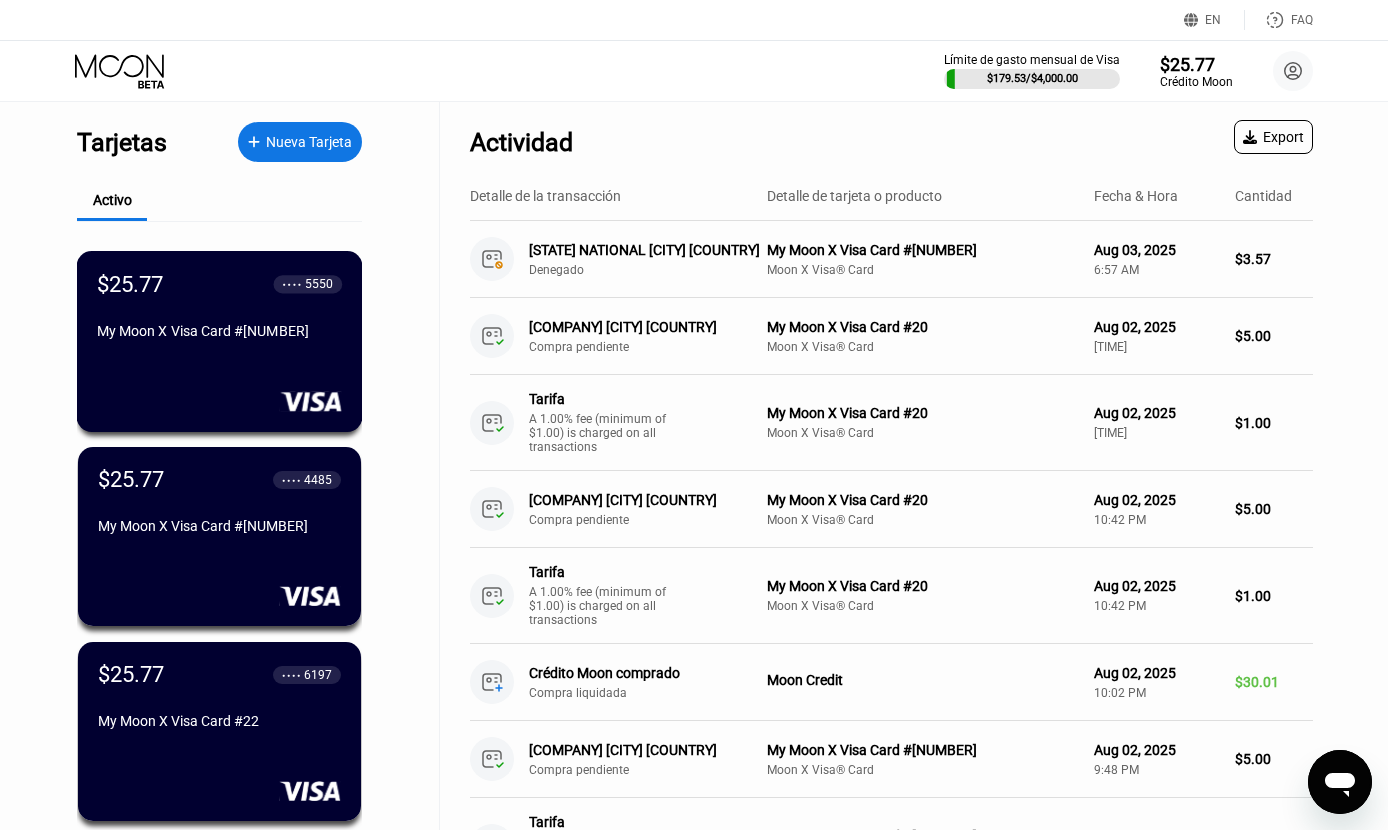 click on "My Moon X Visa Card #24" at bounding box center (219, 335) 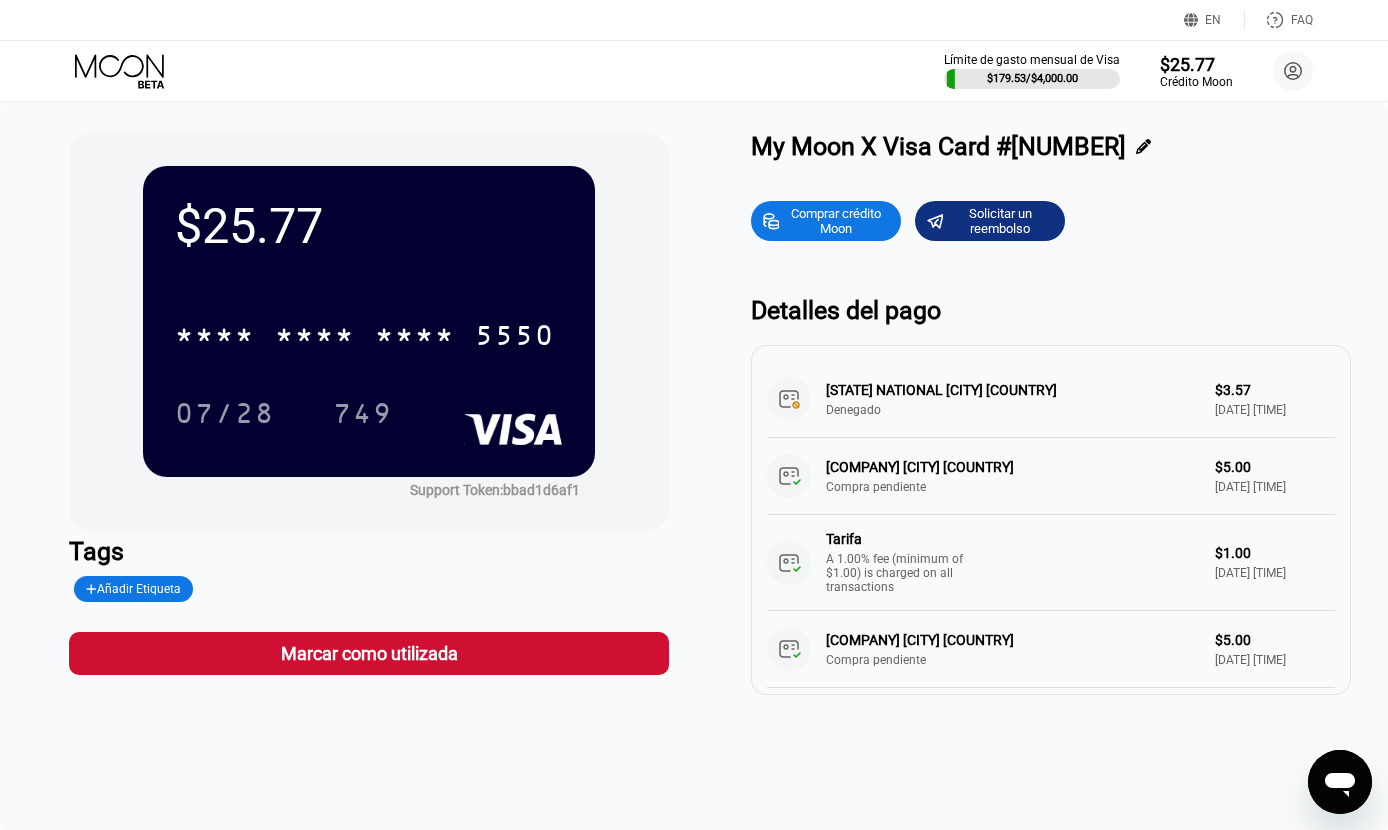 click 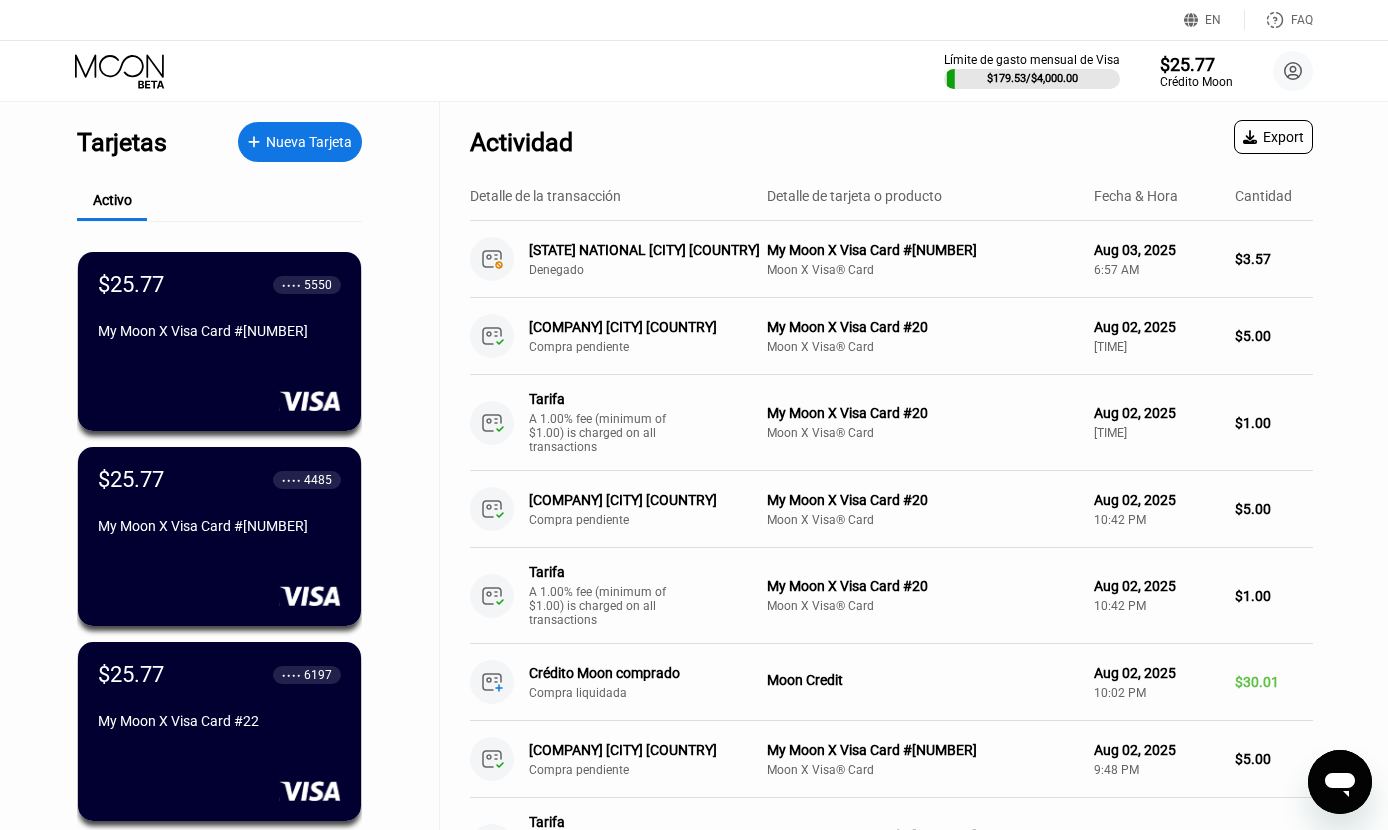 click on "Nueva Tarjeta" at bounding box center [309, 142] 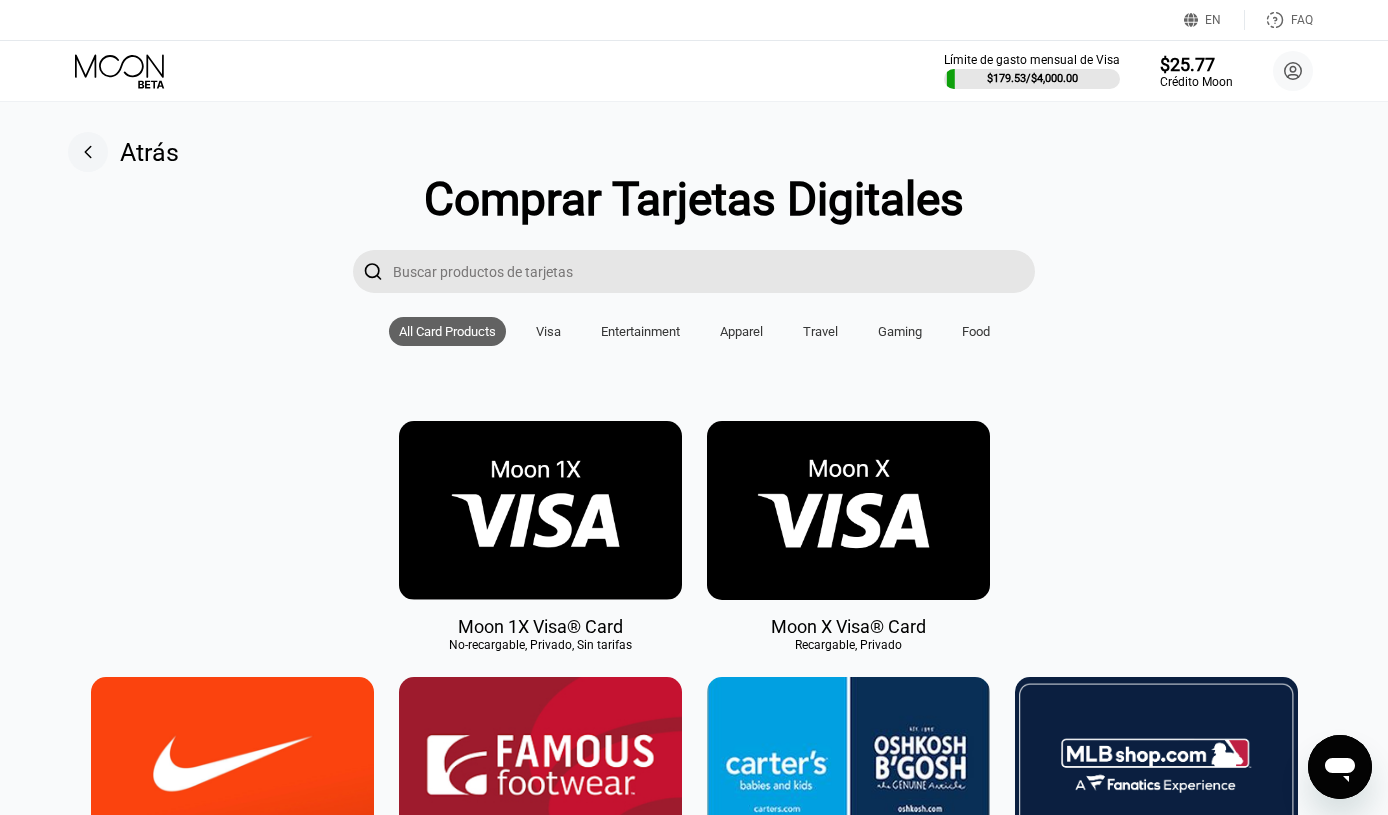 click at bounding box center [848, 510] 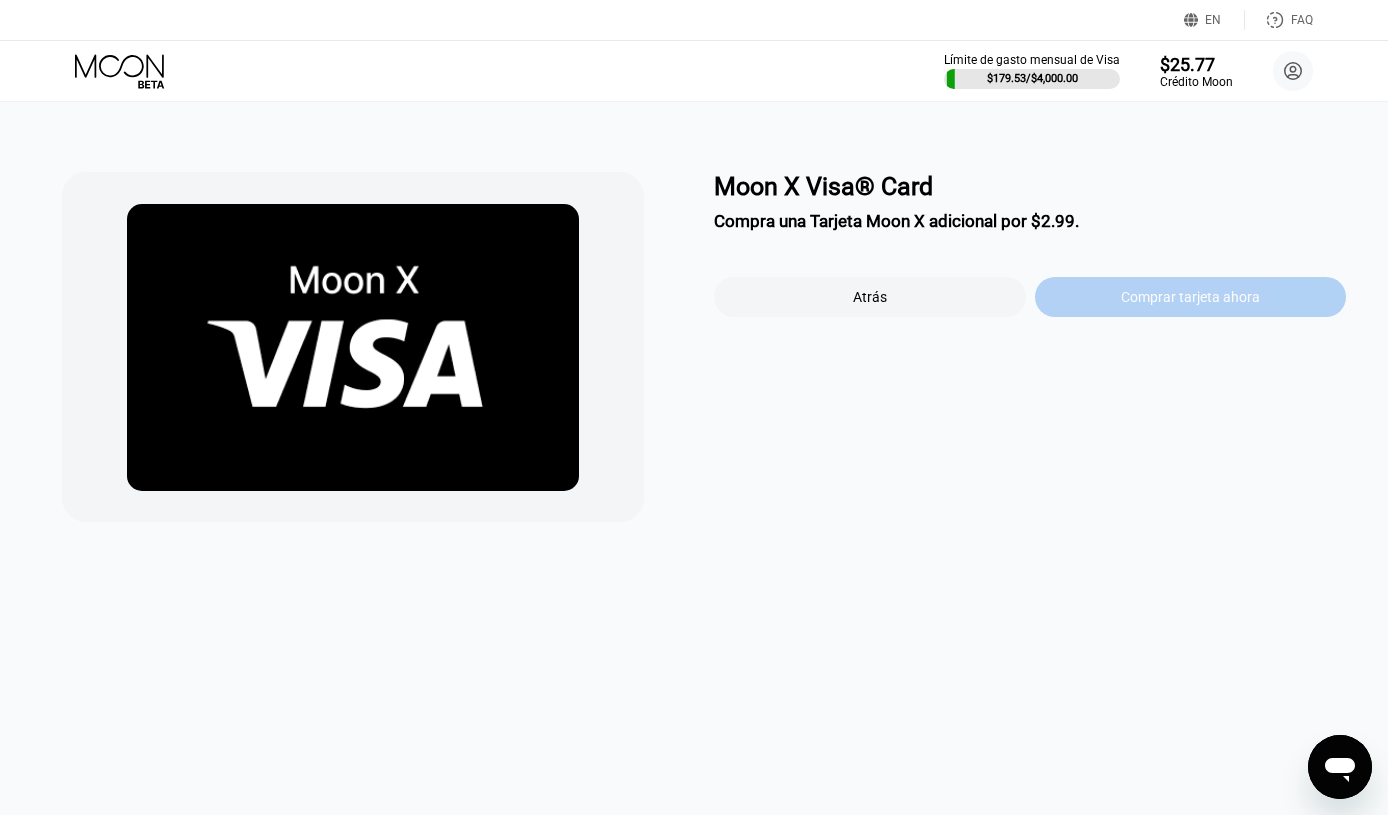 click on "Comprar tarjeta ahora" at bounding box center (1190, 297) 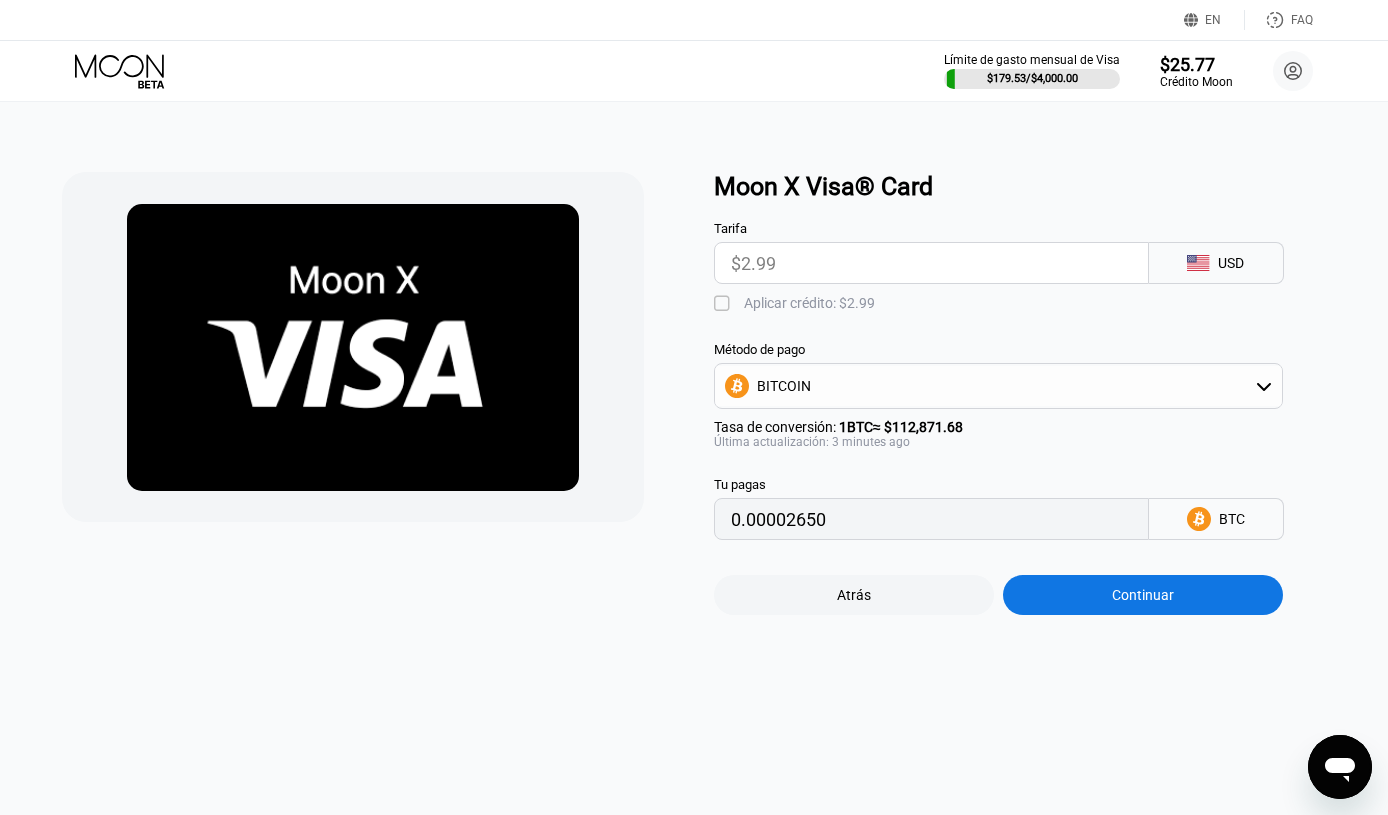 click on "" at bounding box center (724, 304) 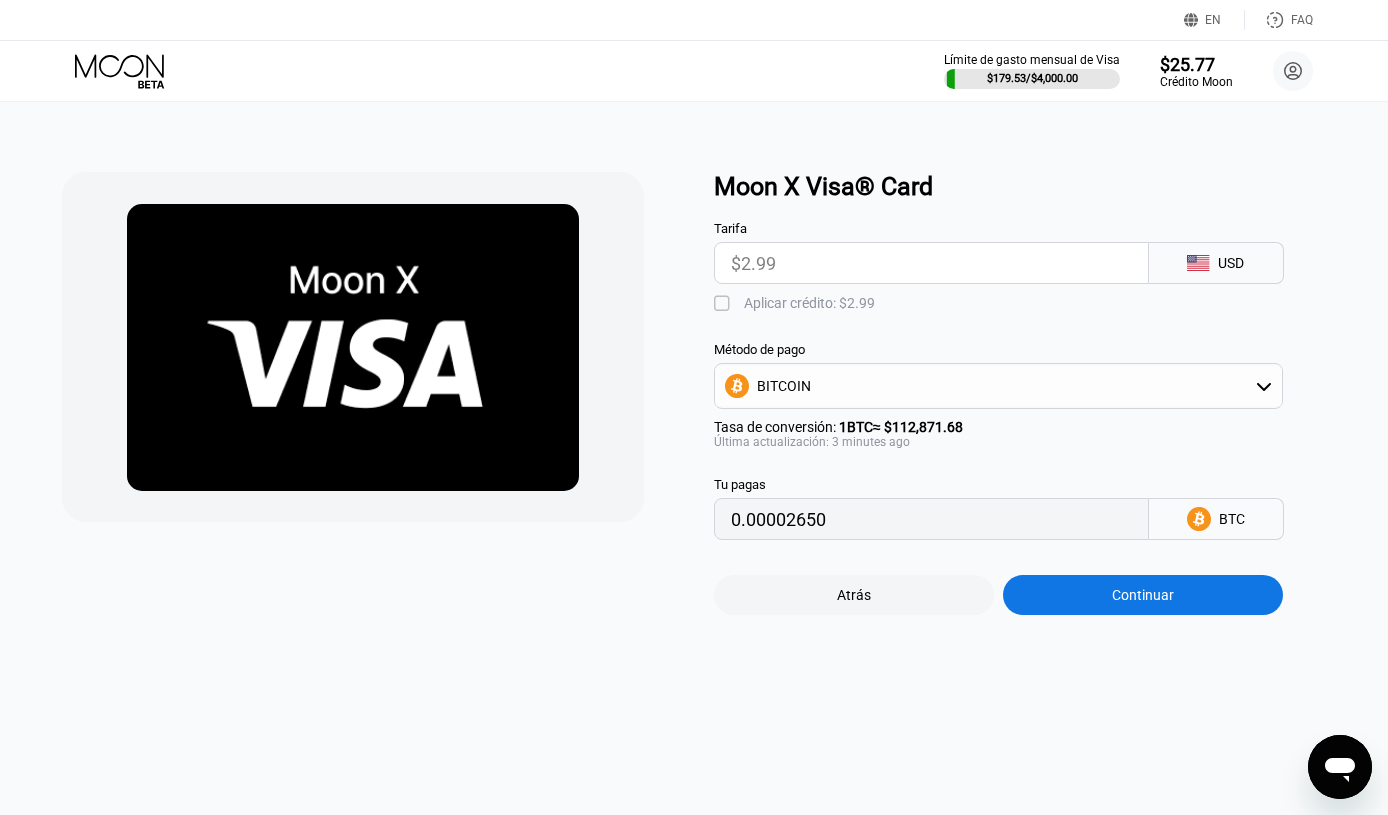 type on "0" 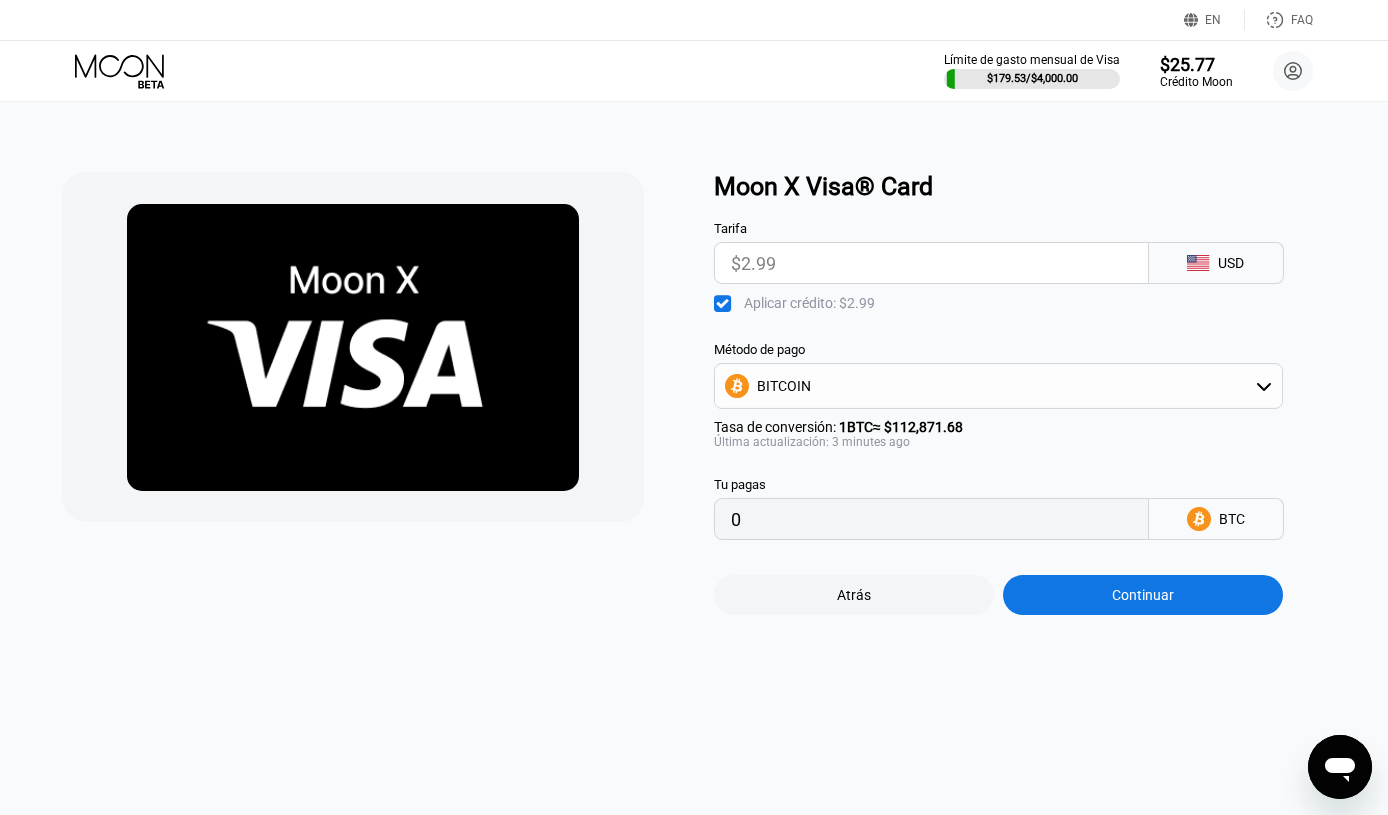 click on "Continuar" at bounding box center (1143, 595) 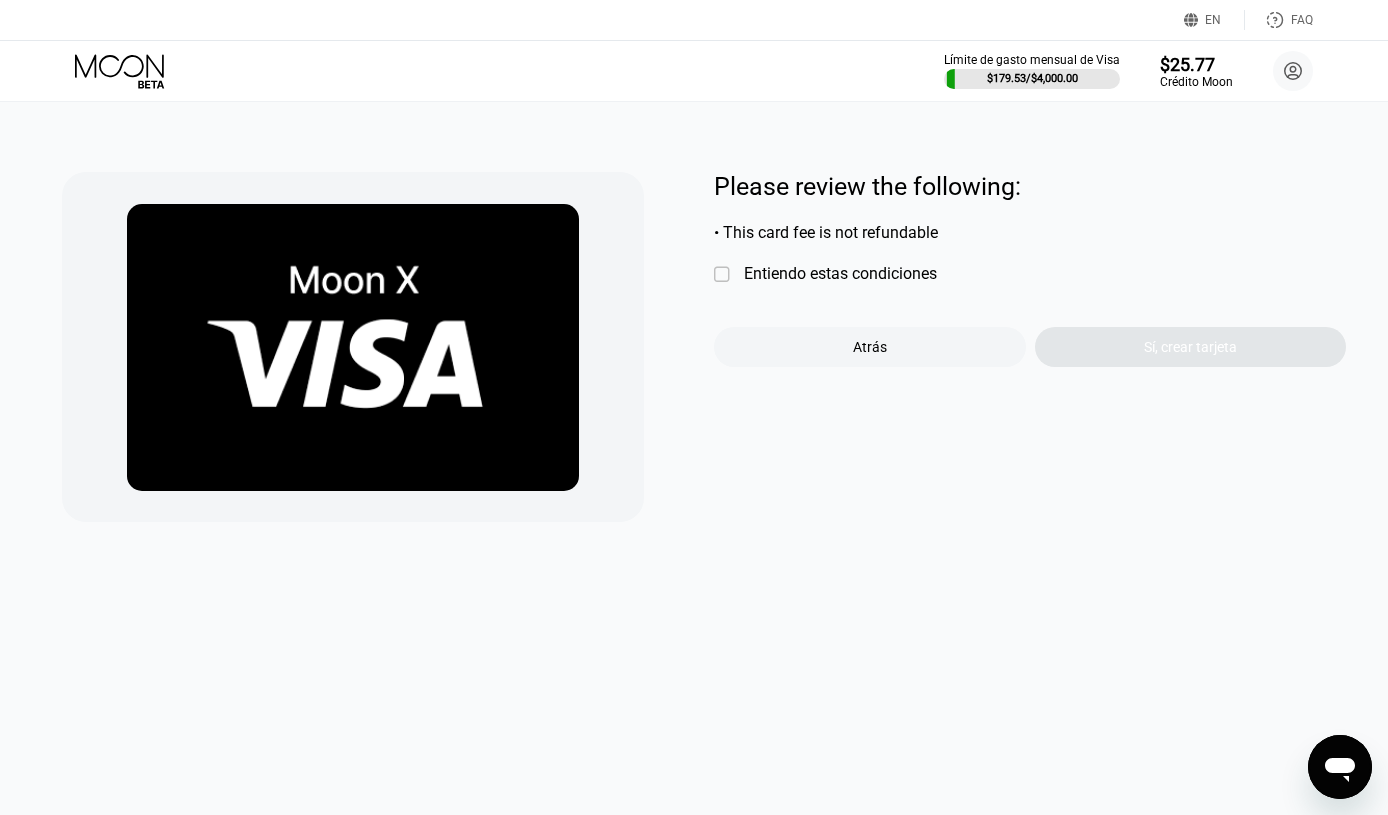 drag, startPoint x: 828, startPoint y: 291, endPoint x: 839, endPoint y: 295, distance: 11.7046995 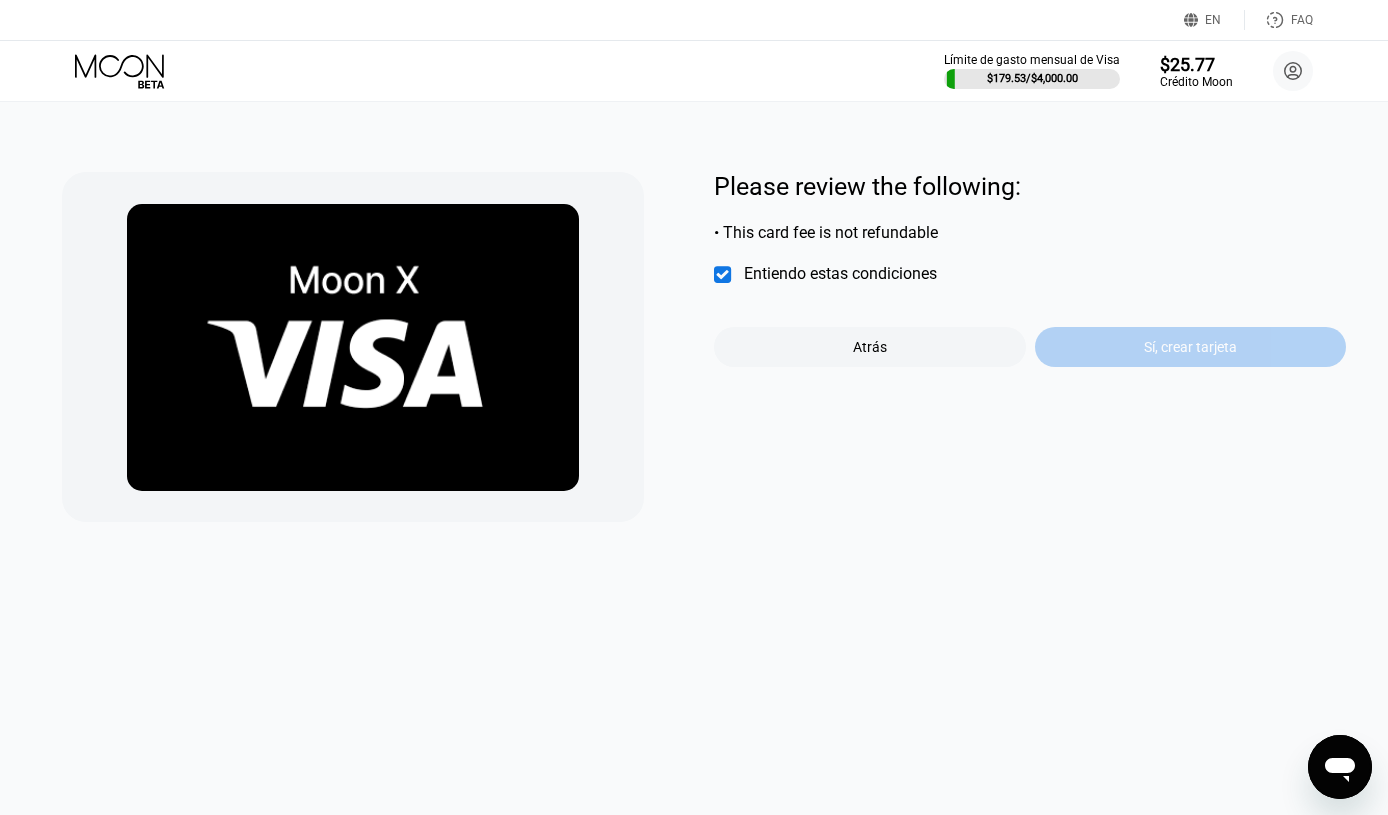 click on "Sí, crear tarjeta" at bounding box center (1191, 347) 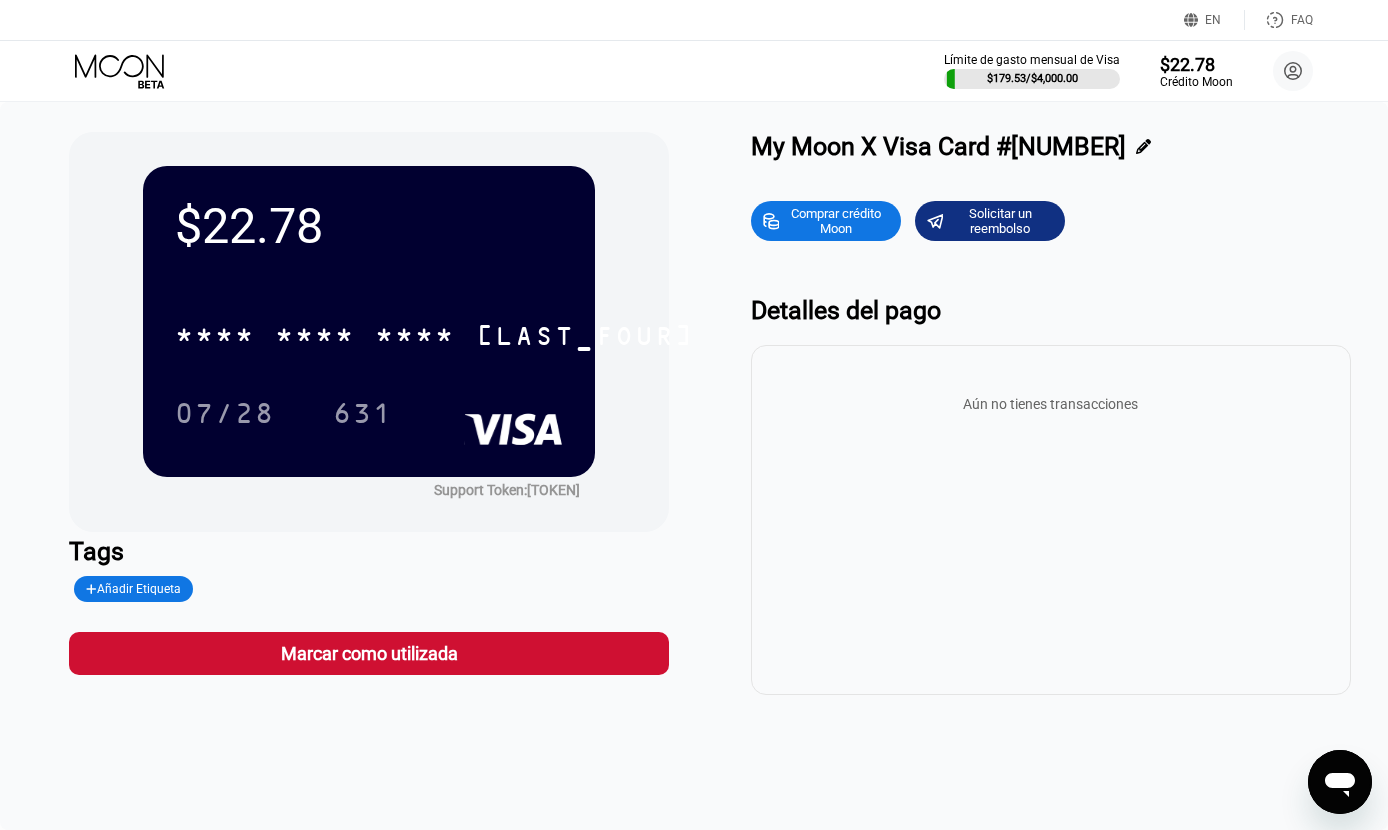 click on "$22.78 * * * * * * * * * * * * 1028 07/28 631 Support Token:  75a482047b Tags  Añadir Etiqueta Marcar como utilizada My Moon X Visa Card #25 Comprar crédito Moon Solicitar un reembolso Detalles del pago Aún no tienes transacciones" at bounding box center (694, 466) 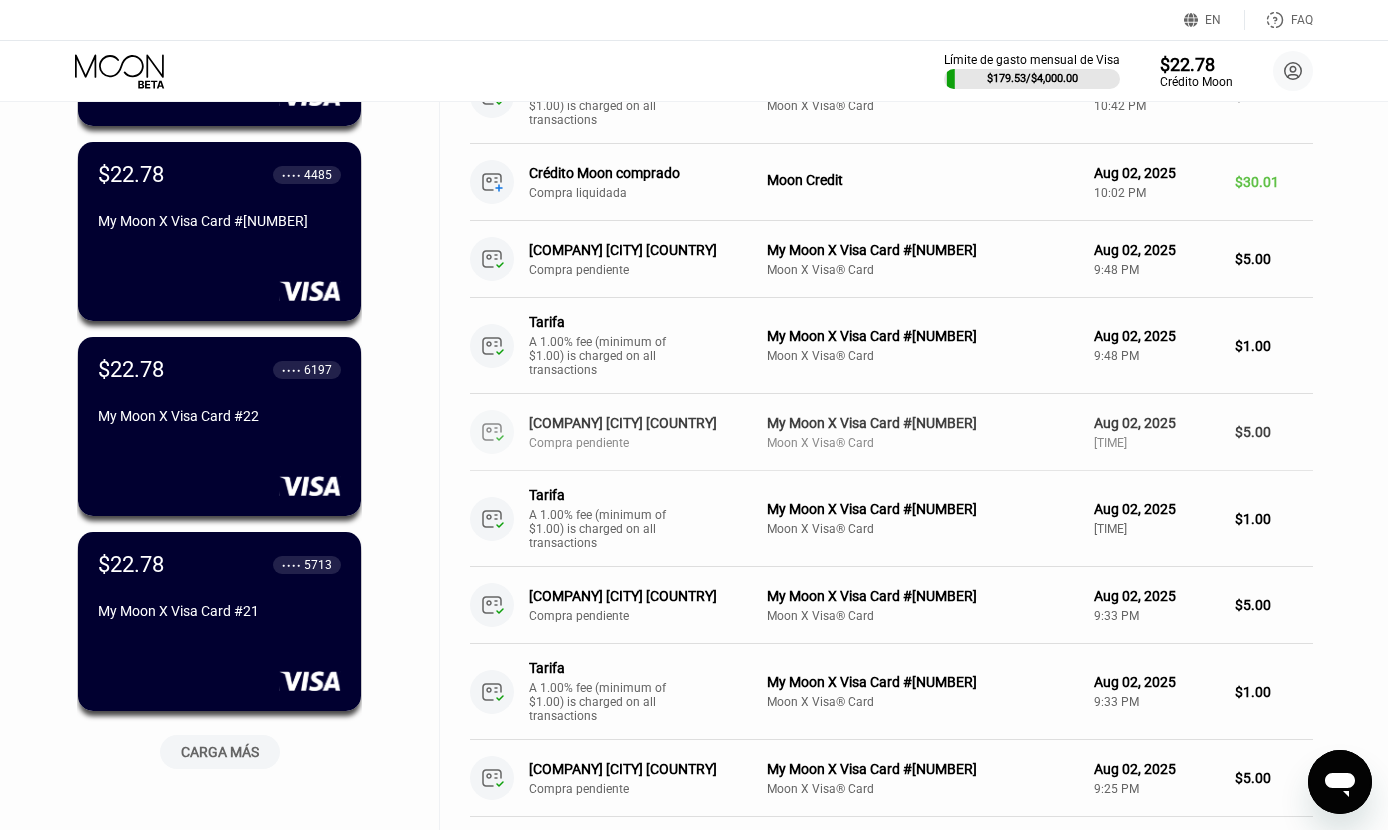 scroll, scrollTop: 0, scrollLeft: 0, axis: both 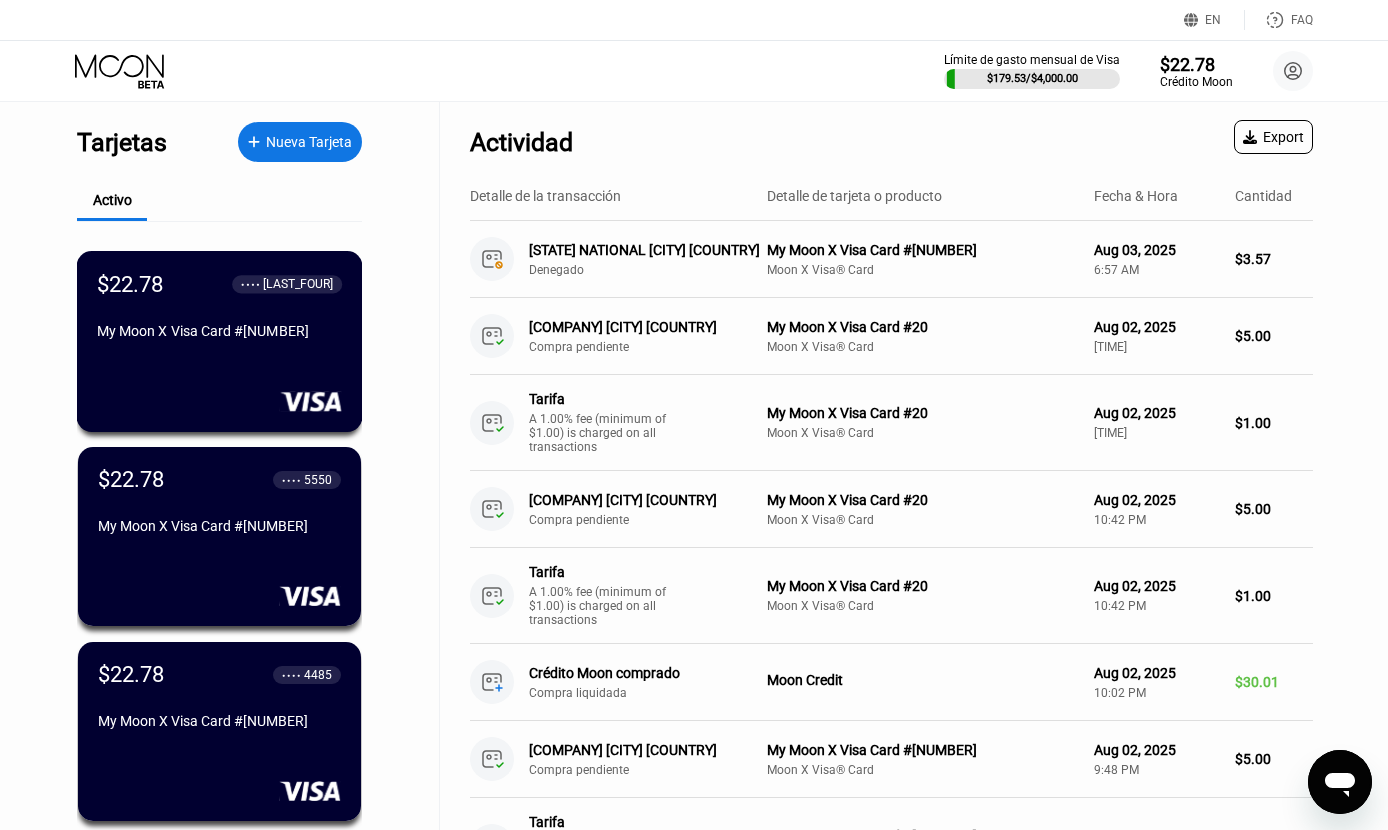 click on "$22.78 ● ● ● ● 1028 My Moon X Visa Card #25" at bounding box center [220, 341] 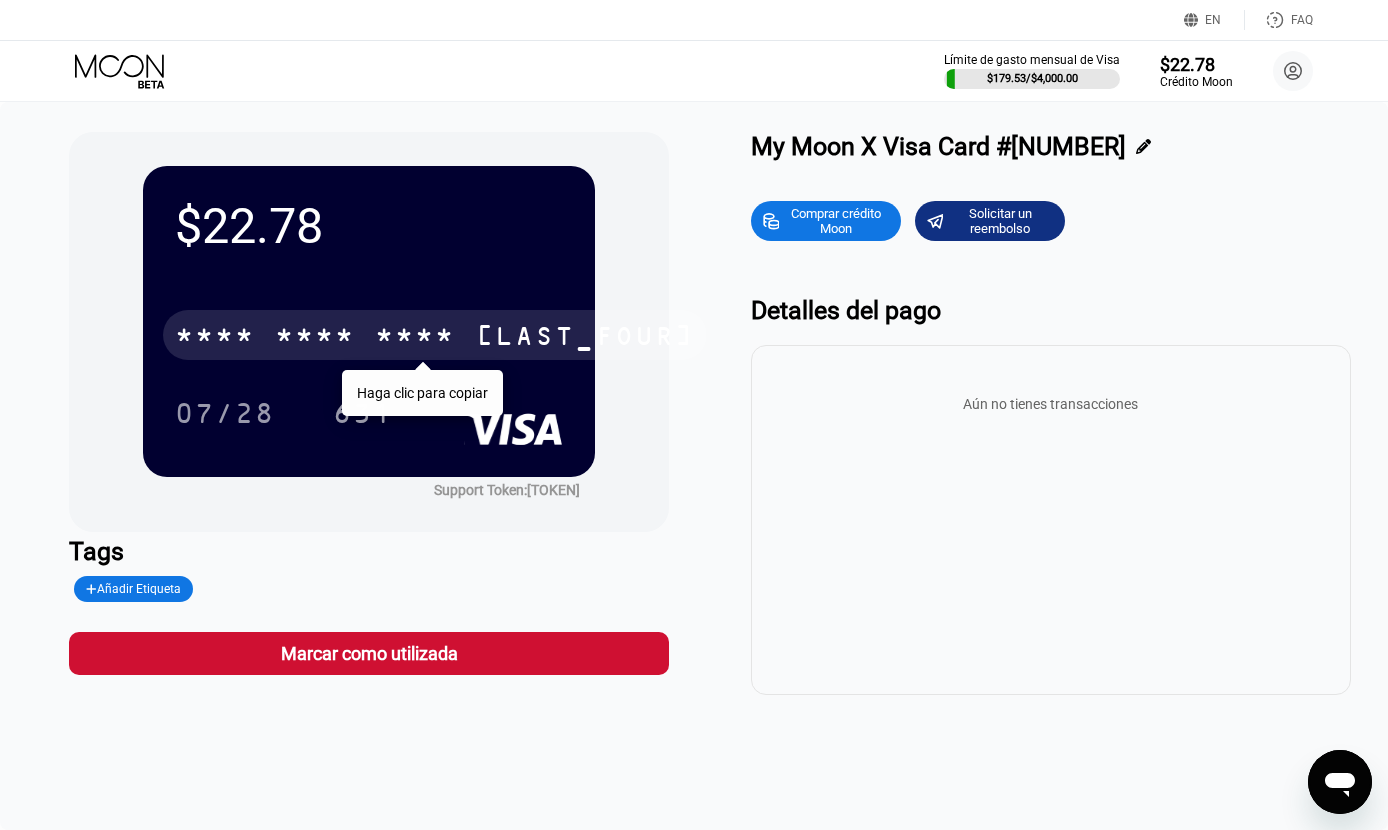click on "1028" at bounding box center [585, 338] 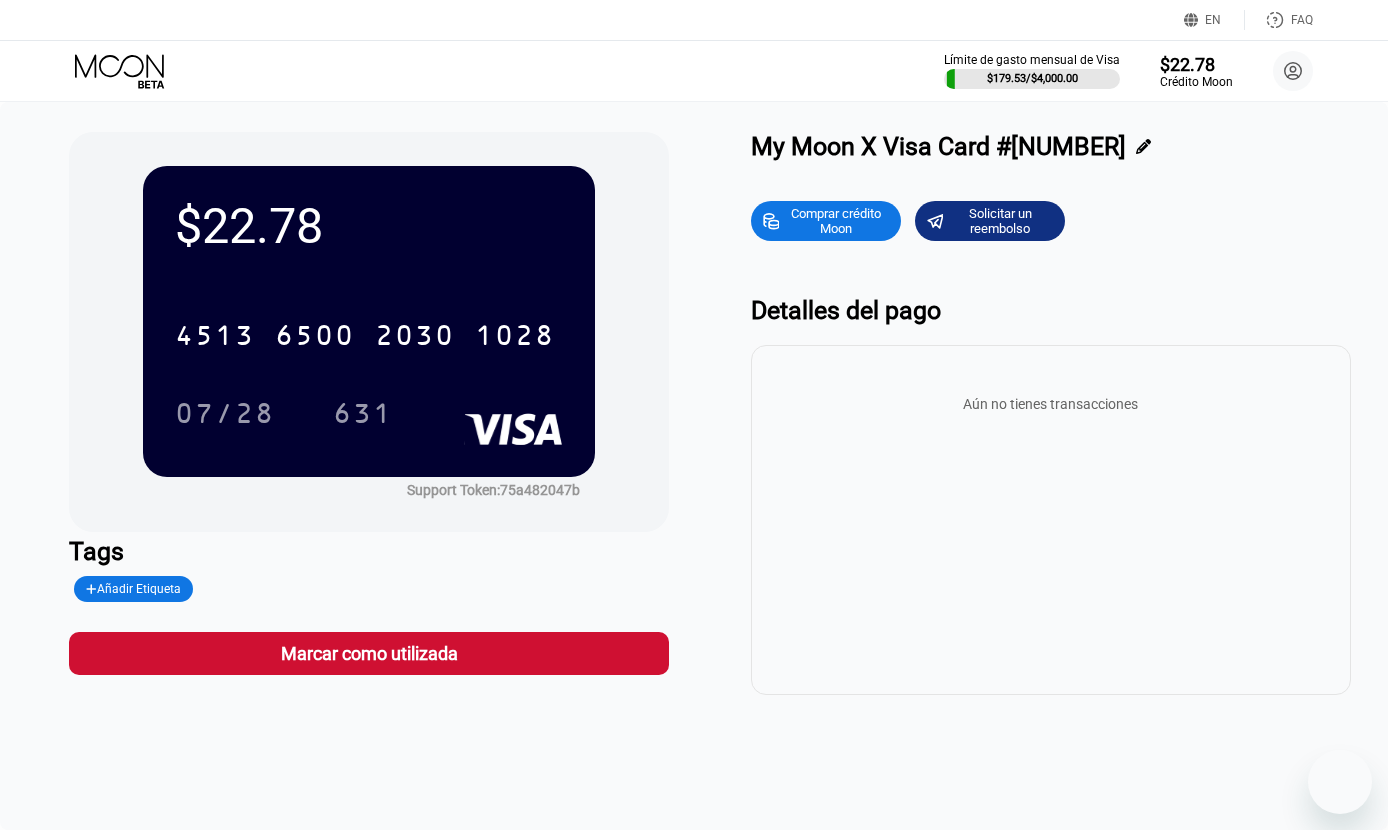 scroll, scrollTop: 0, scrollLeft: 0, axis: both 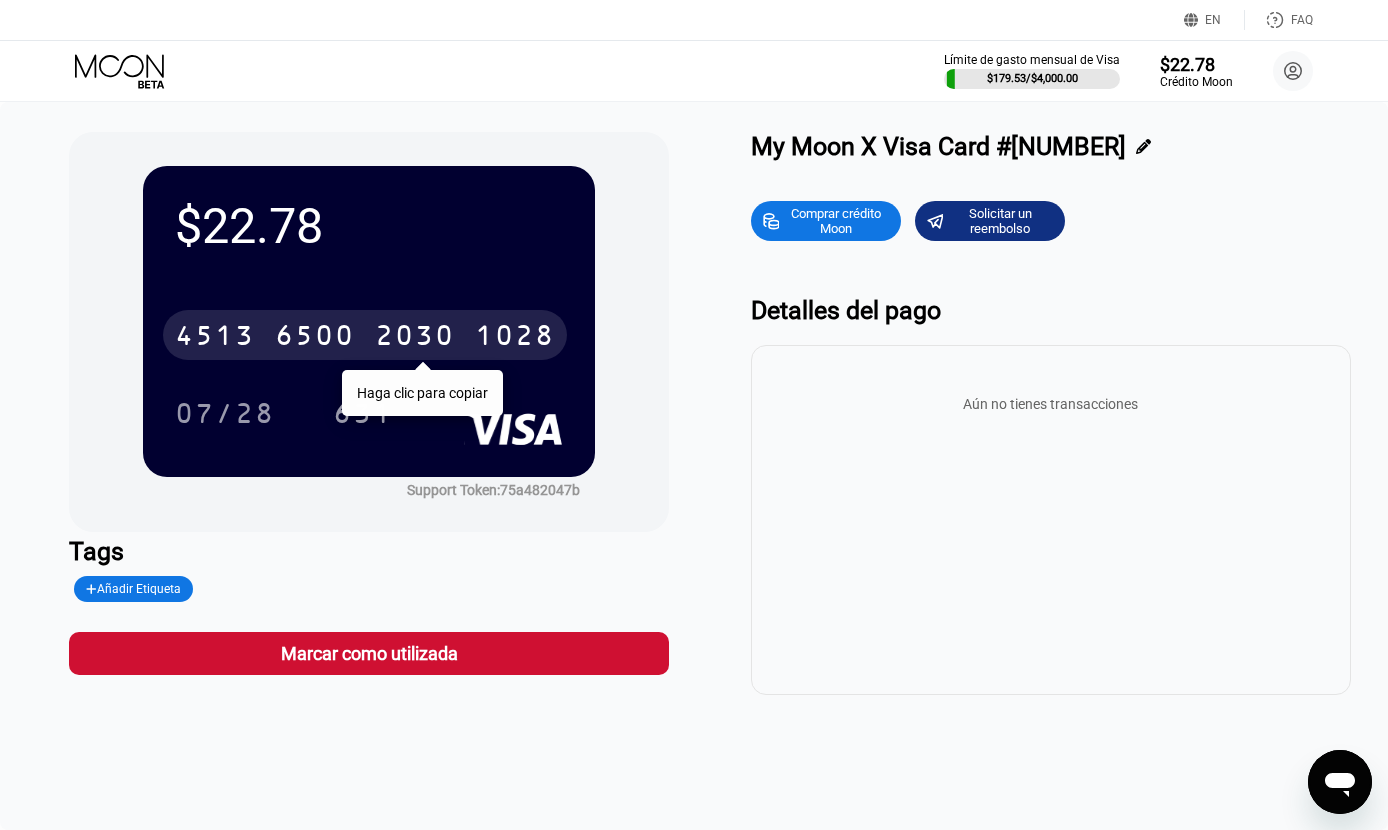 click on "6500" at bounding box center [315, 338] 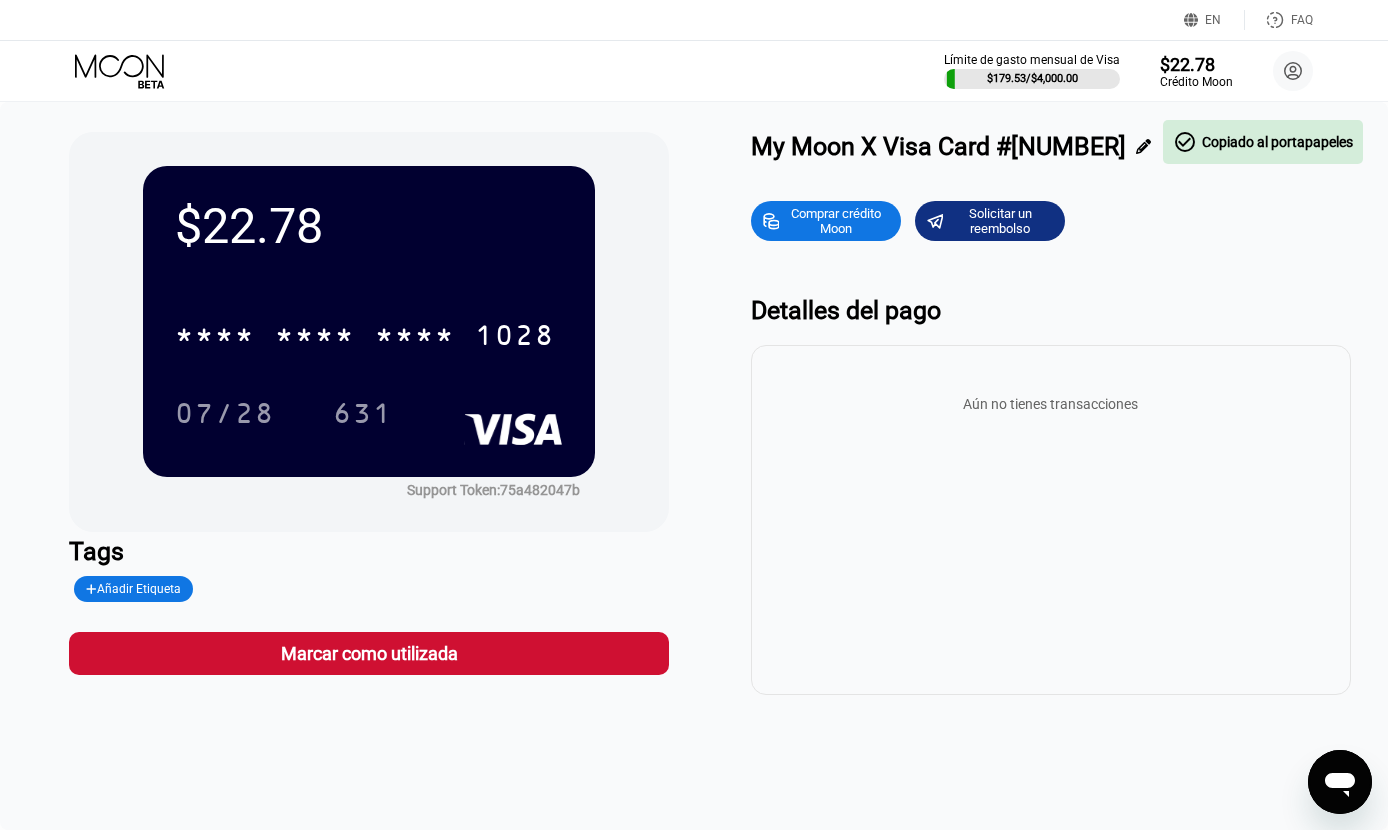 click on "* * * * * * * * * * * * 1028 07/28 631" at bounding box center [369, 354] 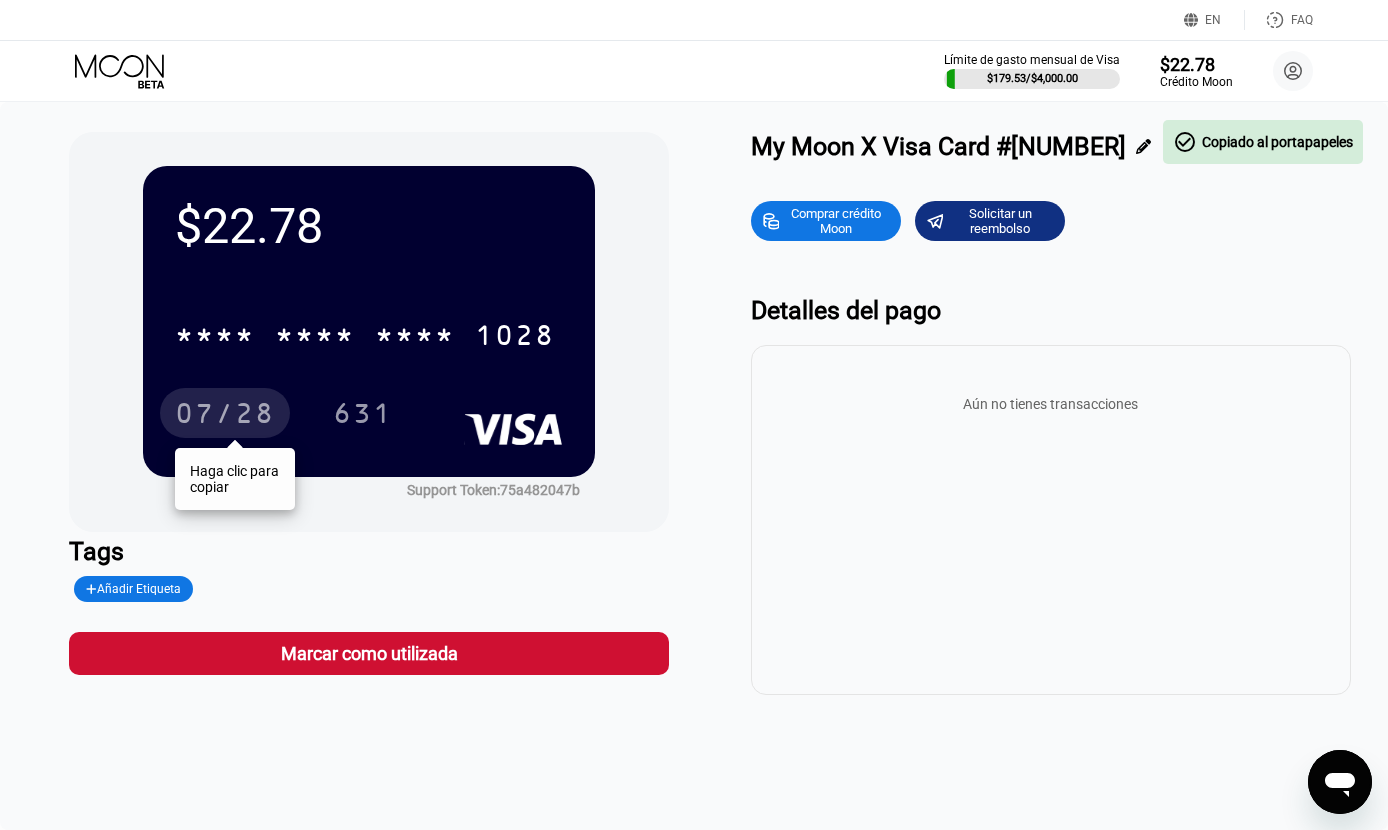 click on "07/28" at bounding box center [225, 416] 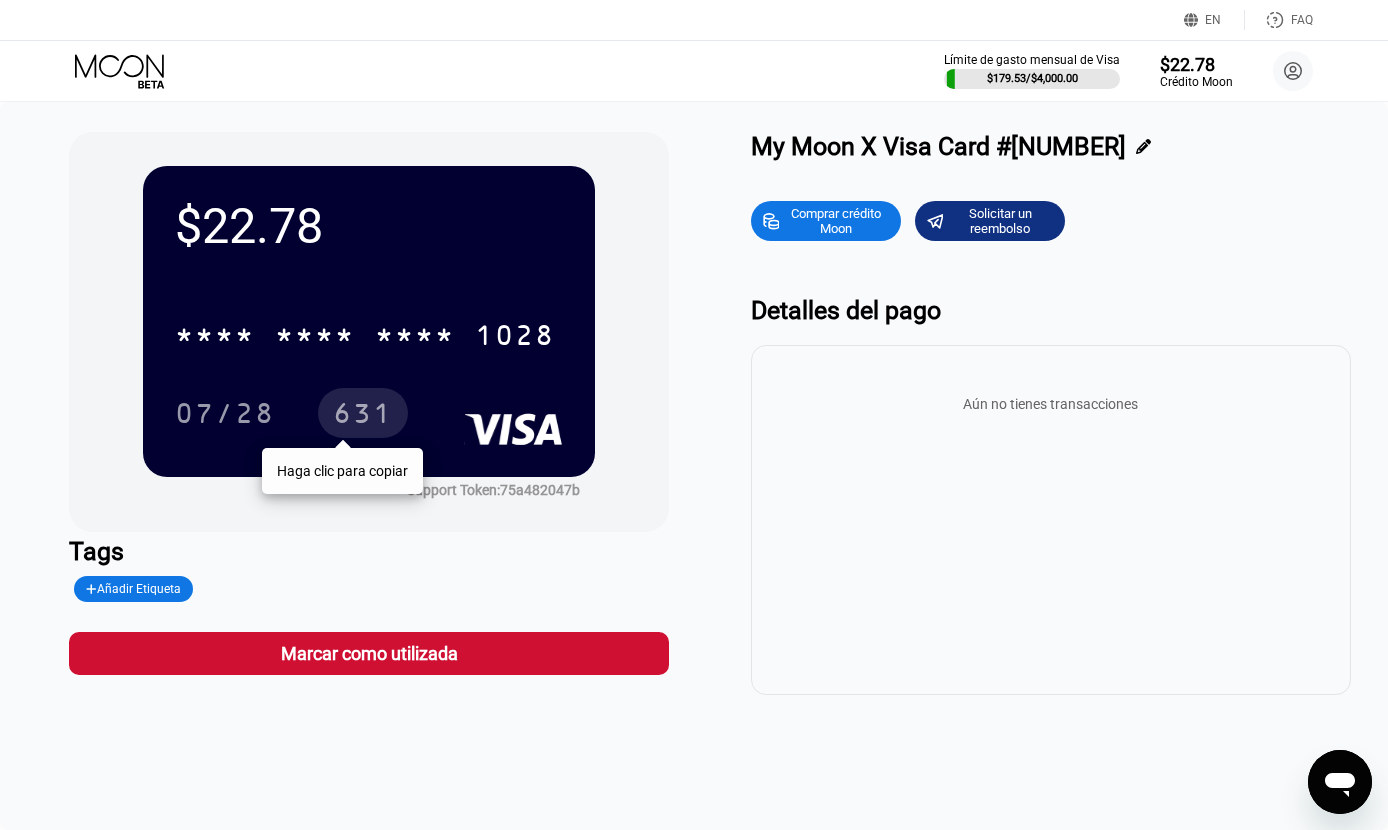 drag, startPoint x: 366, startPoint y: 417, endPoint x: 357, endPoint y: 424, distance: 11.401754 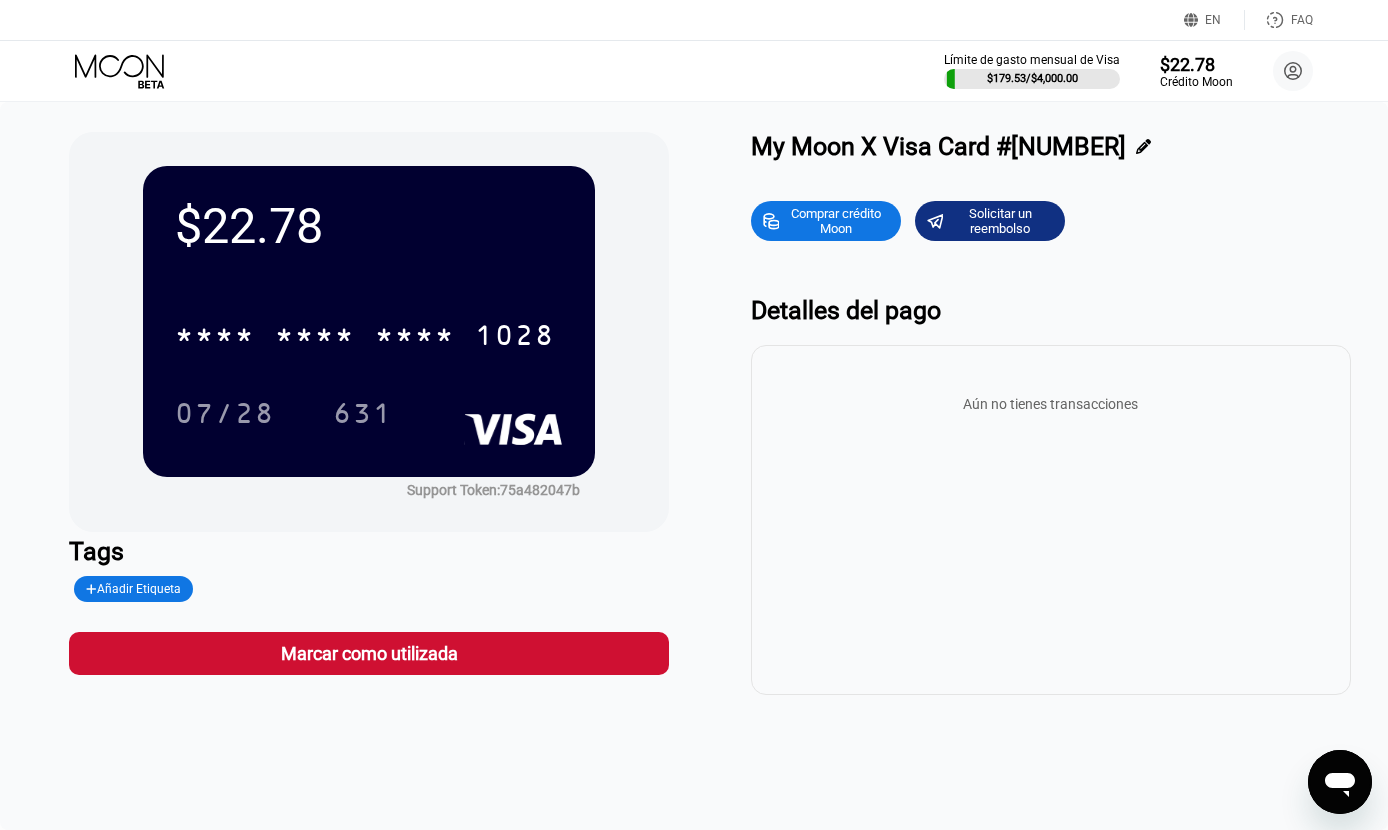 click 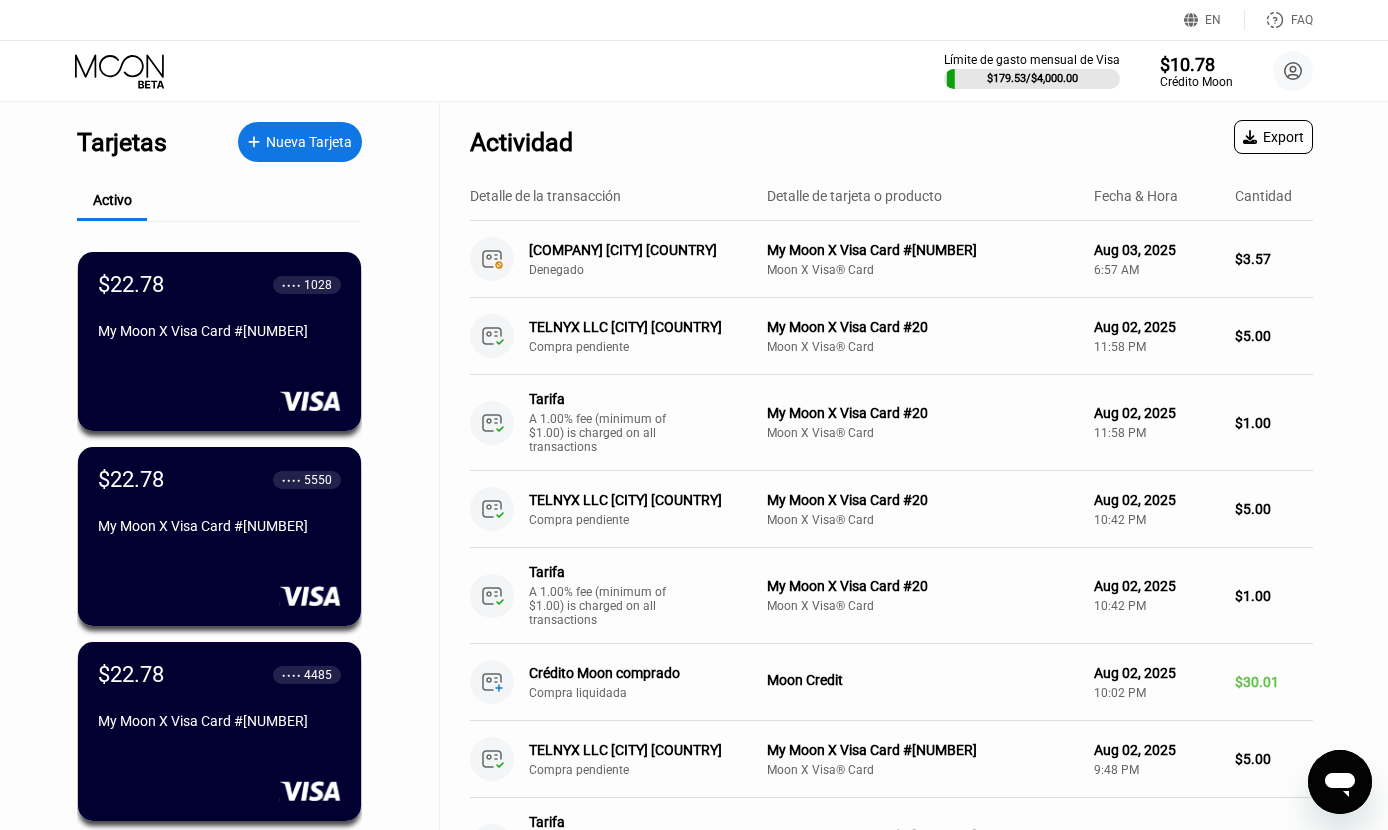 click on "Límite de gasto mensual de Visa $179.53 / $4,000.00 $10.78 Crédito Moon randhynicudemo07@gmail.com  Inicio Ajustes Apoyo Carreras Sobre Nosotros Cerrar sesión Política de privacidad Condiciones" at bounding box center (694, 71) 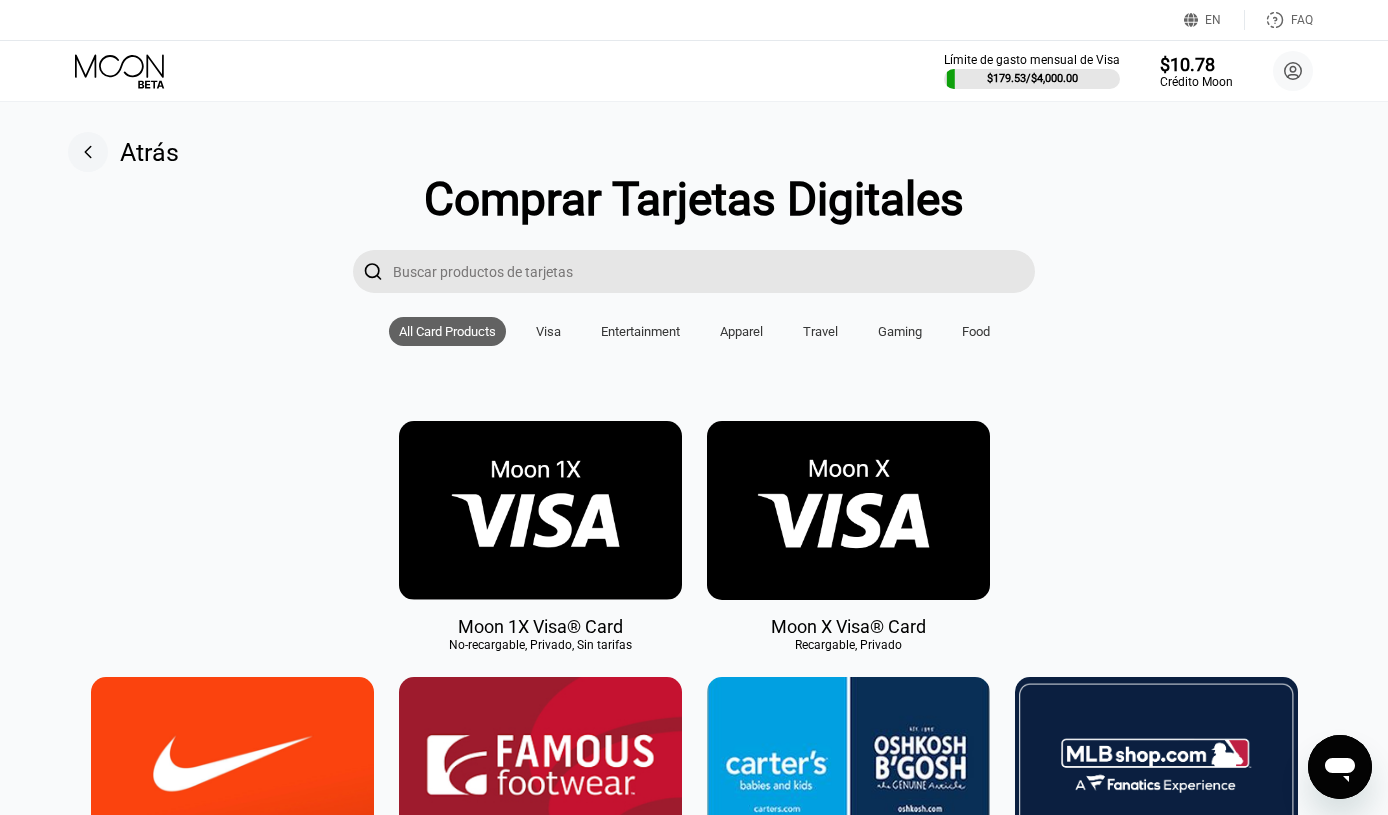 click at bounding box center (848, 510) 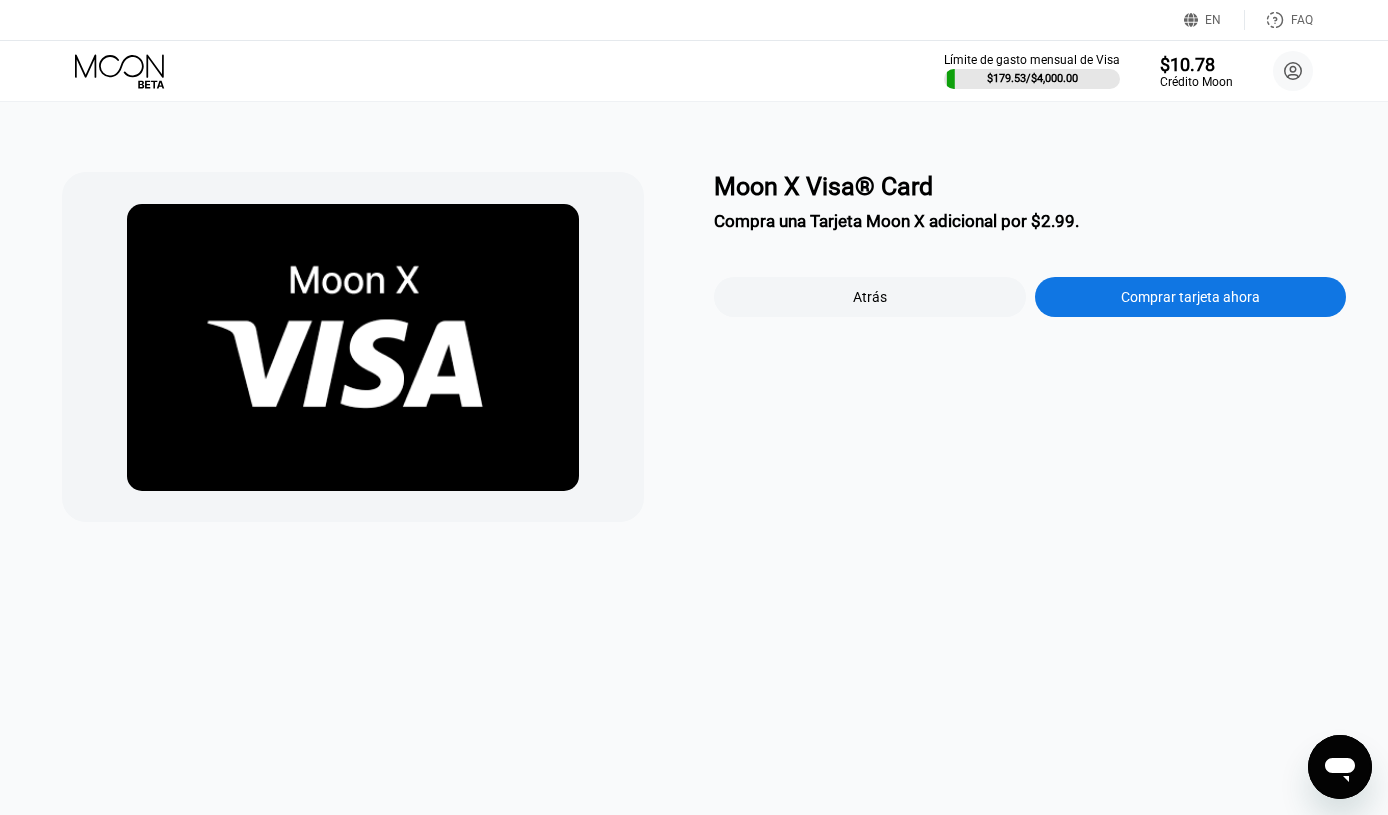 click on "Comprar tarjeta ahora" at bounding box center (1190, 297) 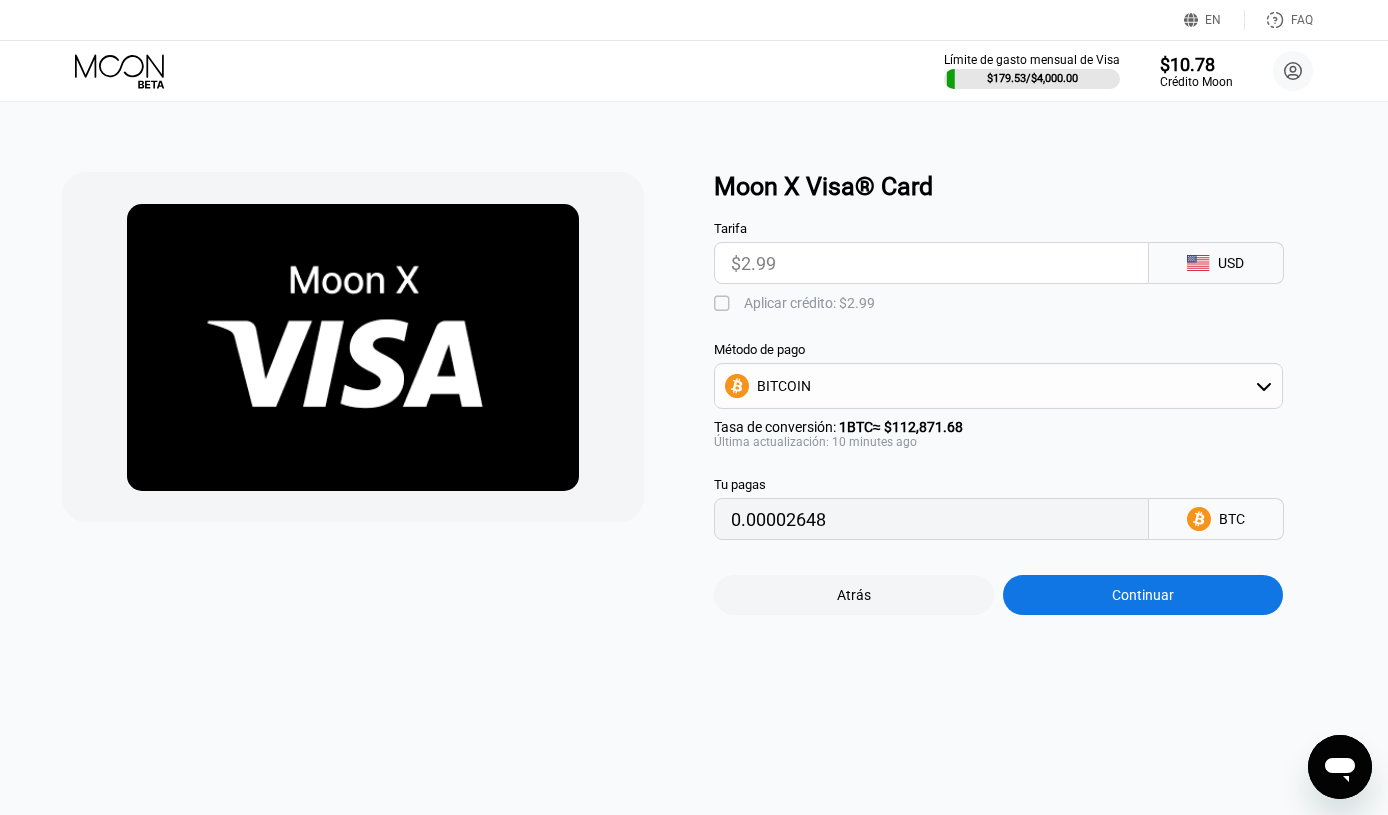 click on "Aplicar crédito: $2.99" at bounding box center [809, 303] 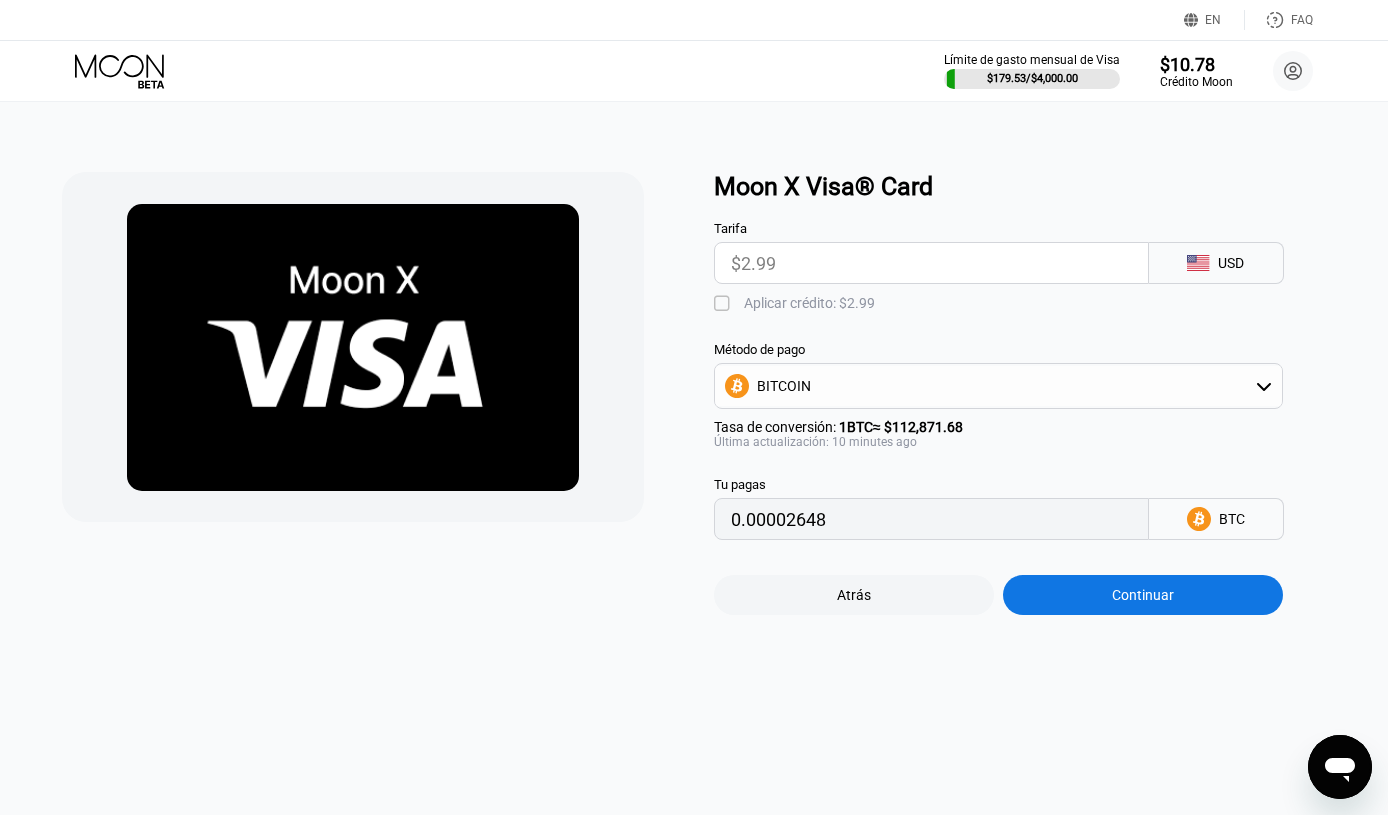 type on "0" 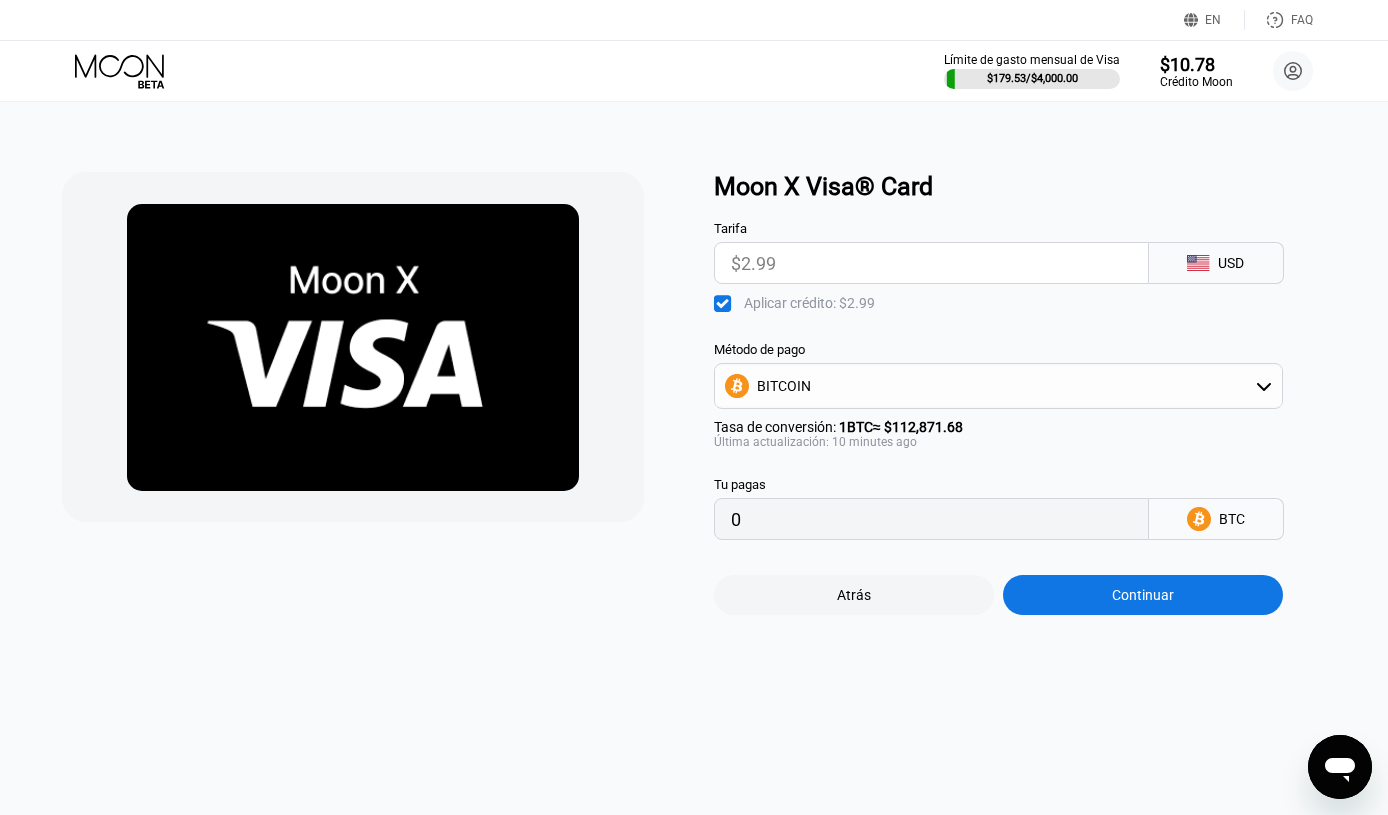 click on "Moon X Visa® Card Tarifa $2.99 USD  Aplicar crédito: $2.99 Método de pago BITCOIN Tasa de conversión:   1  BTC  ≈   $112,871.68 Última actualización:   10 minutes ago Tu pagas 0 BTC Atrás Continuar" at bounding box center (694, 458) 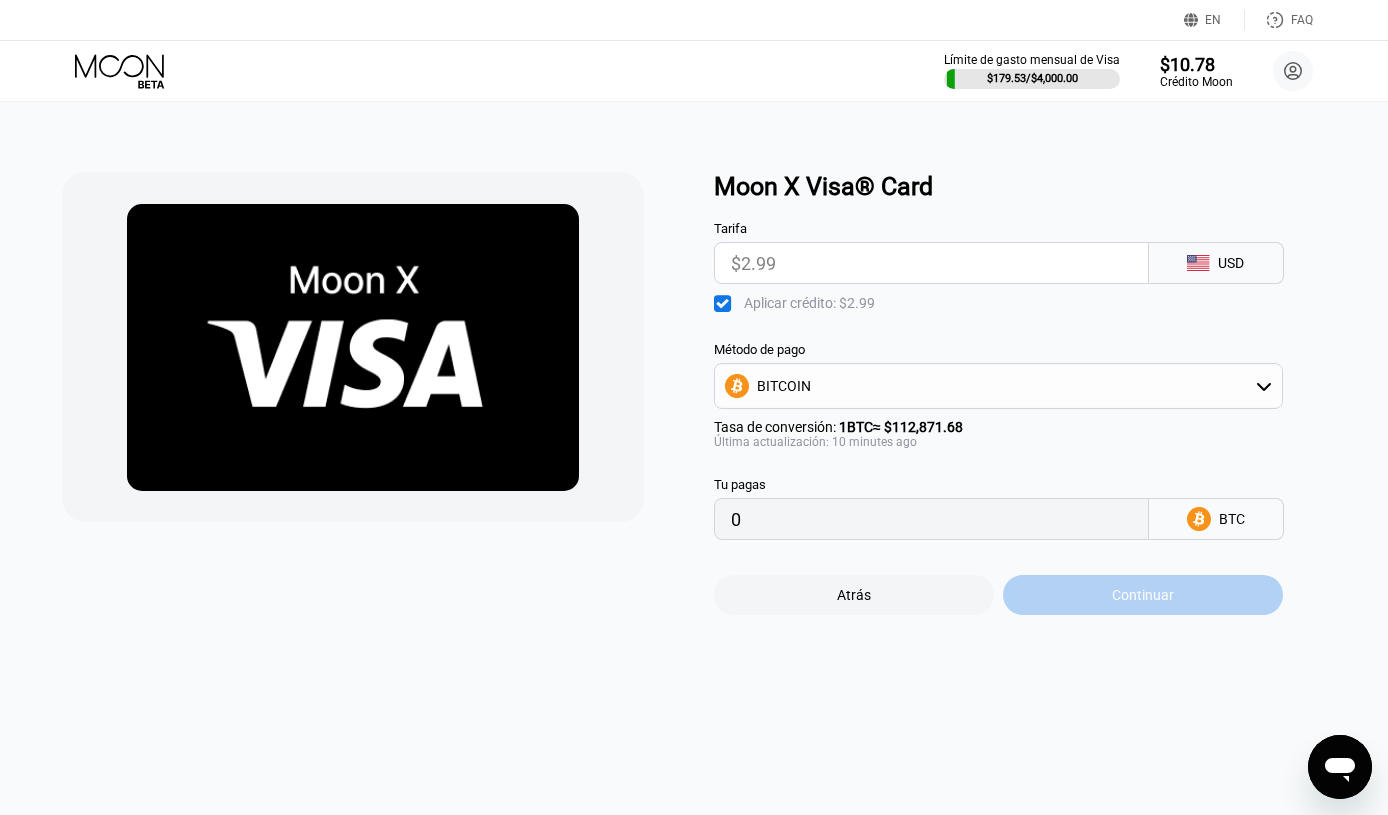 click on "Continuar" at bounding box center [1143, 595] 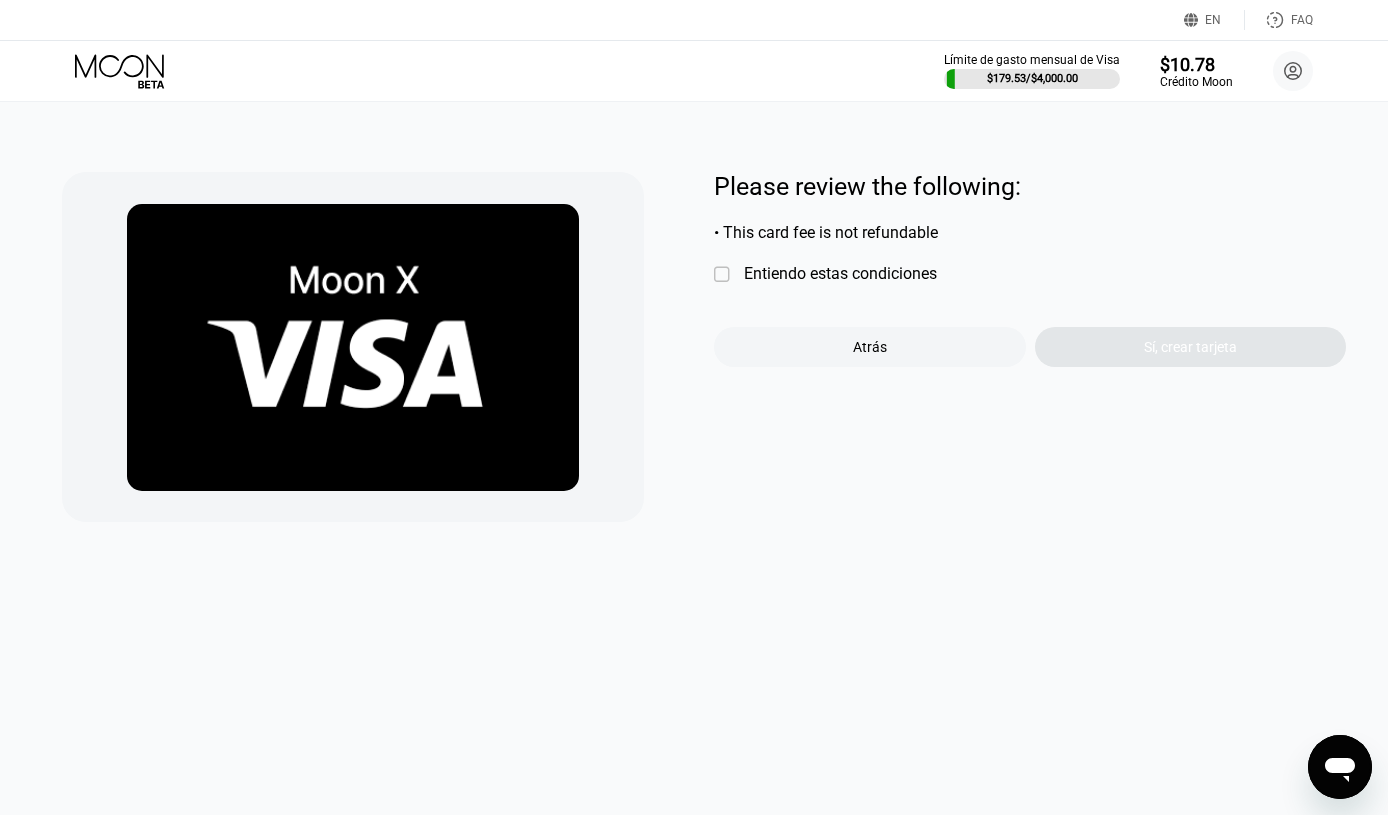 click on "Entiendo estas condiciones" at bounding box center (840, 273) 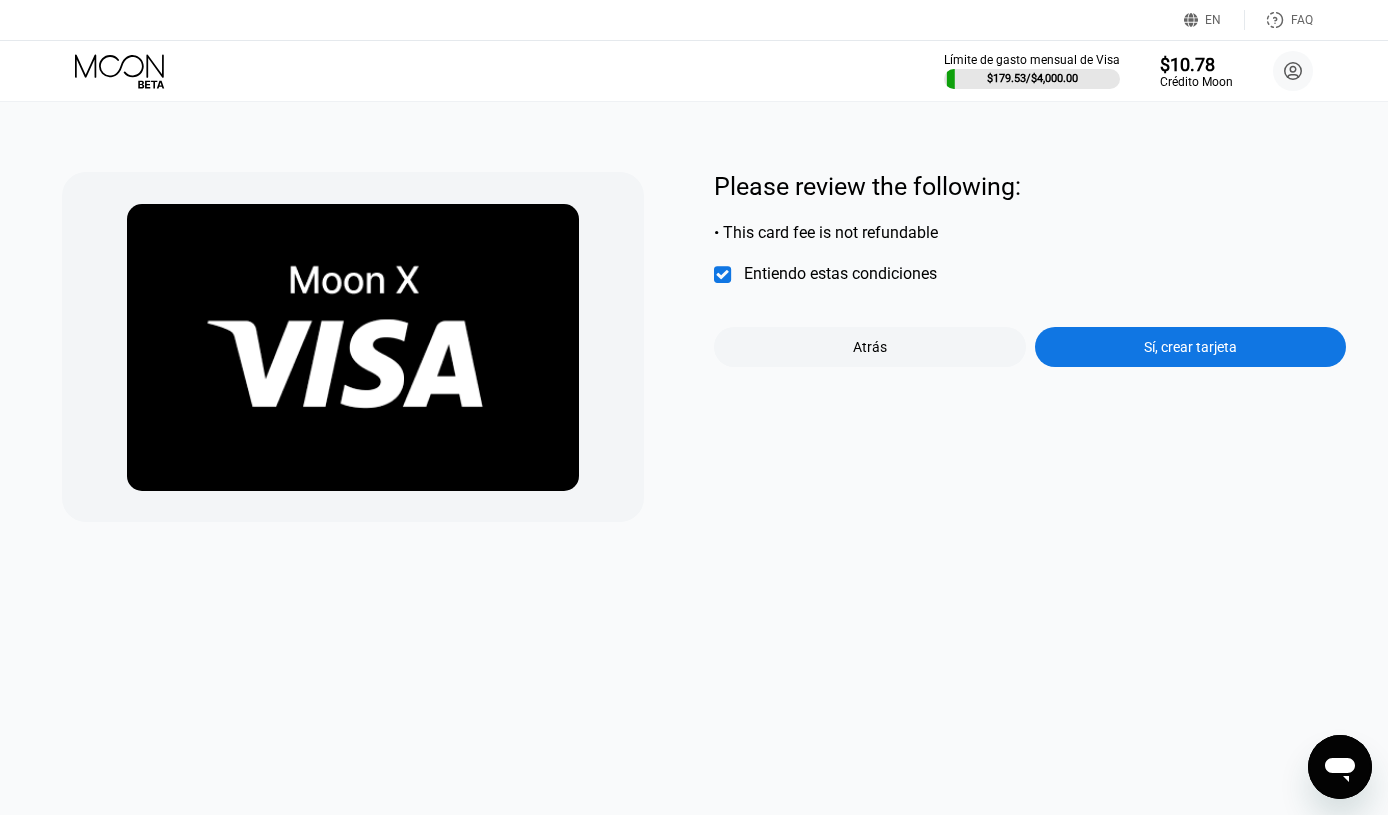click on "Sí, crear tarjeta" at bounding box center [1190, 347] 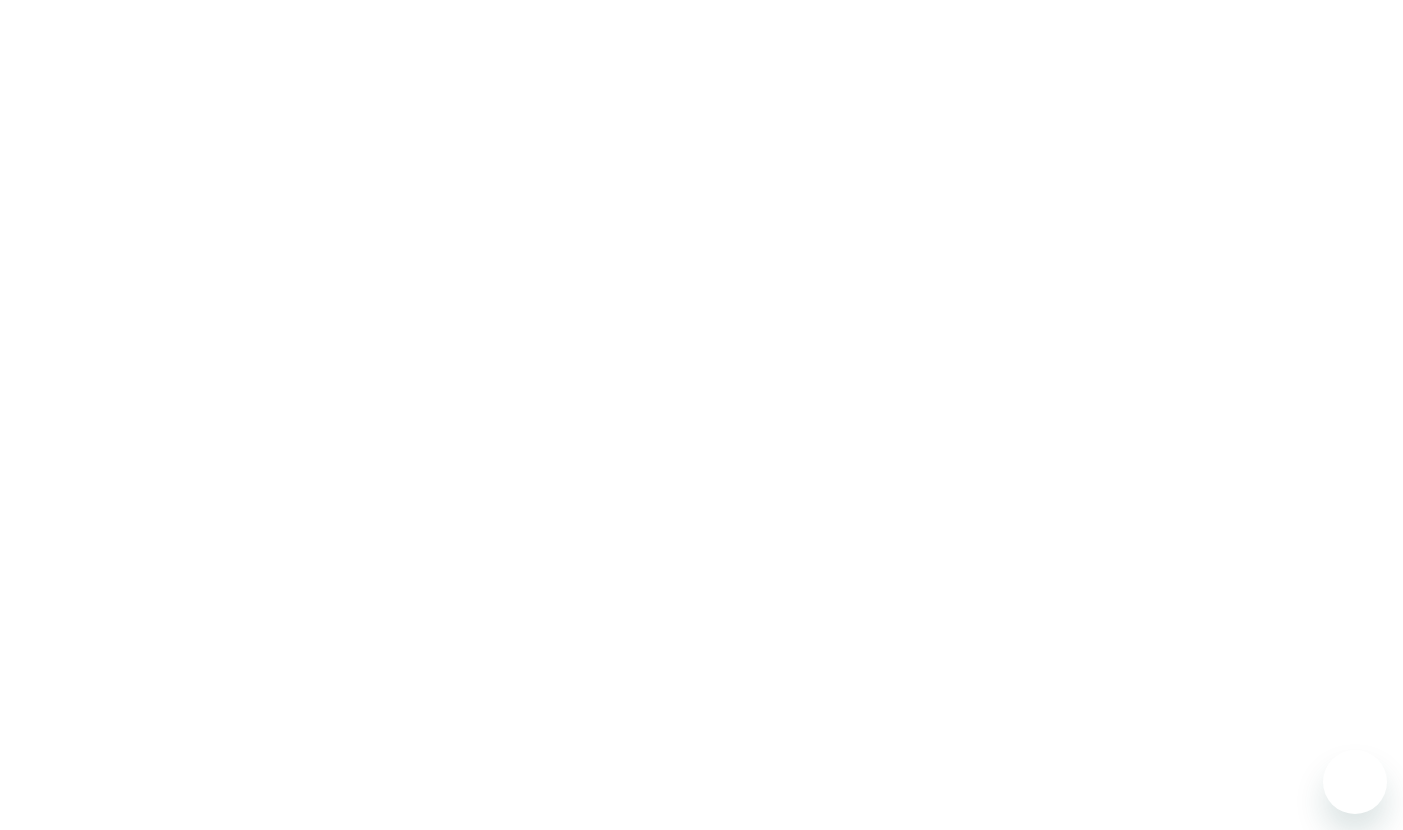 scroll, scrollTop: 0, scrollLeft: 0, axis: both 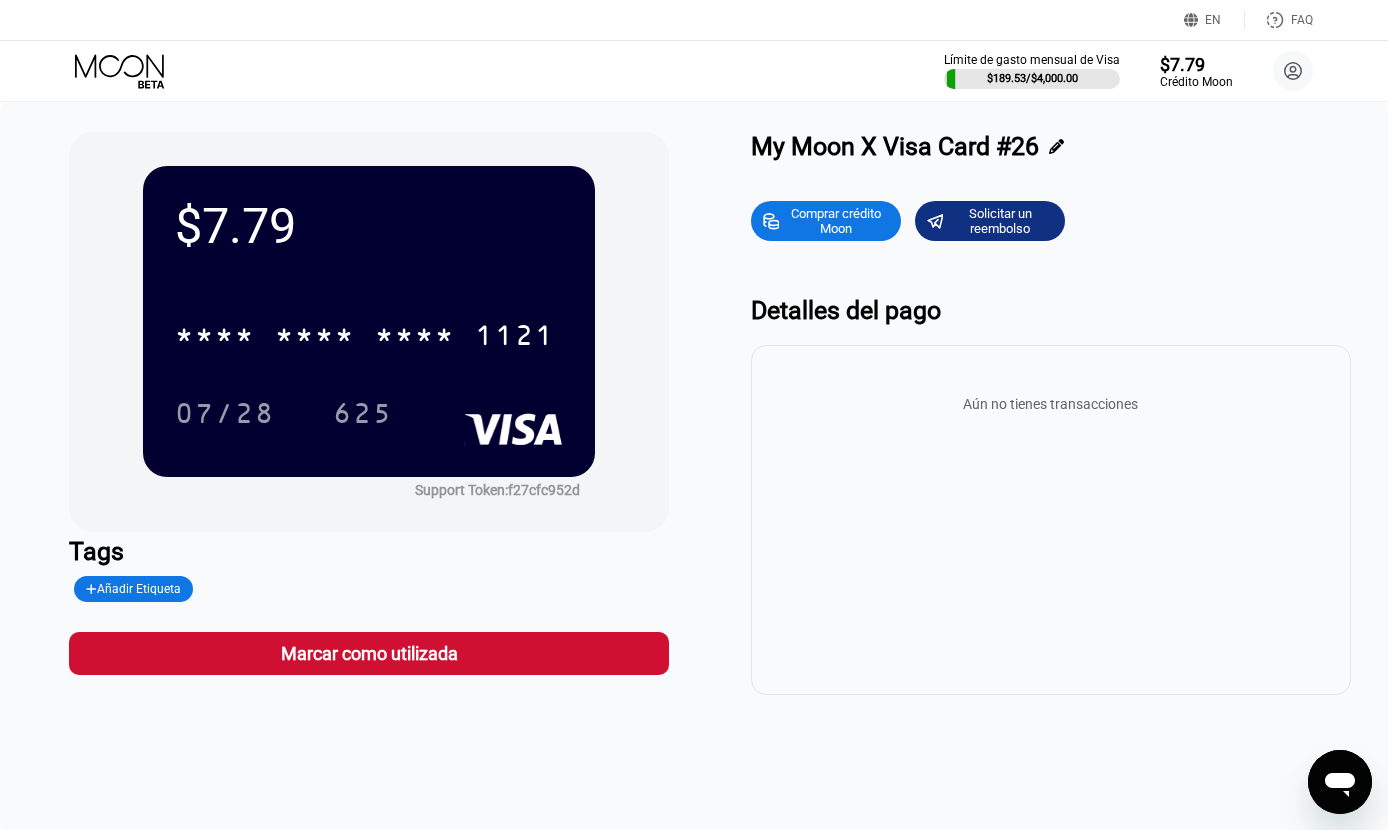 click on "Comprar crédito Moon" at bounding box center [836, 221] 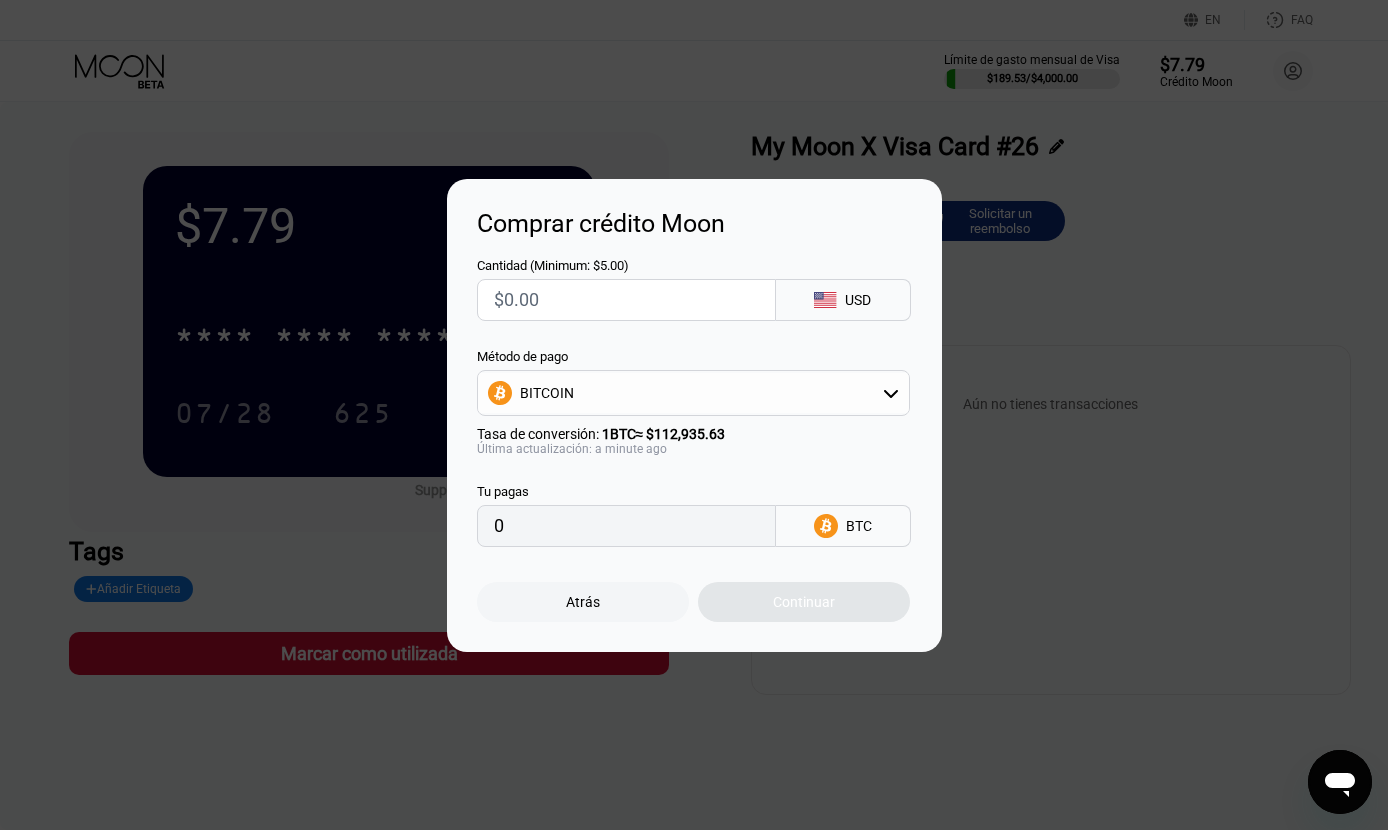 click at bounding box center (626, 300) 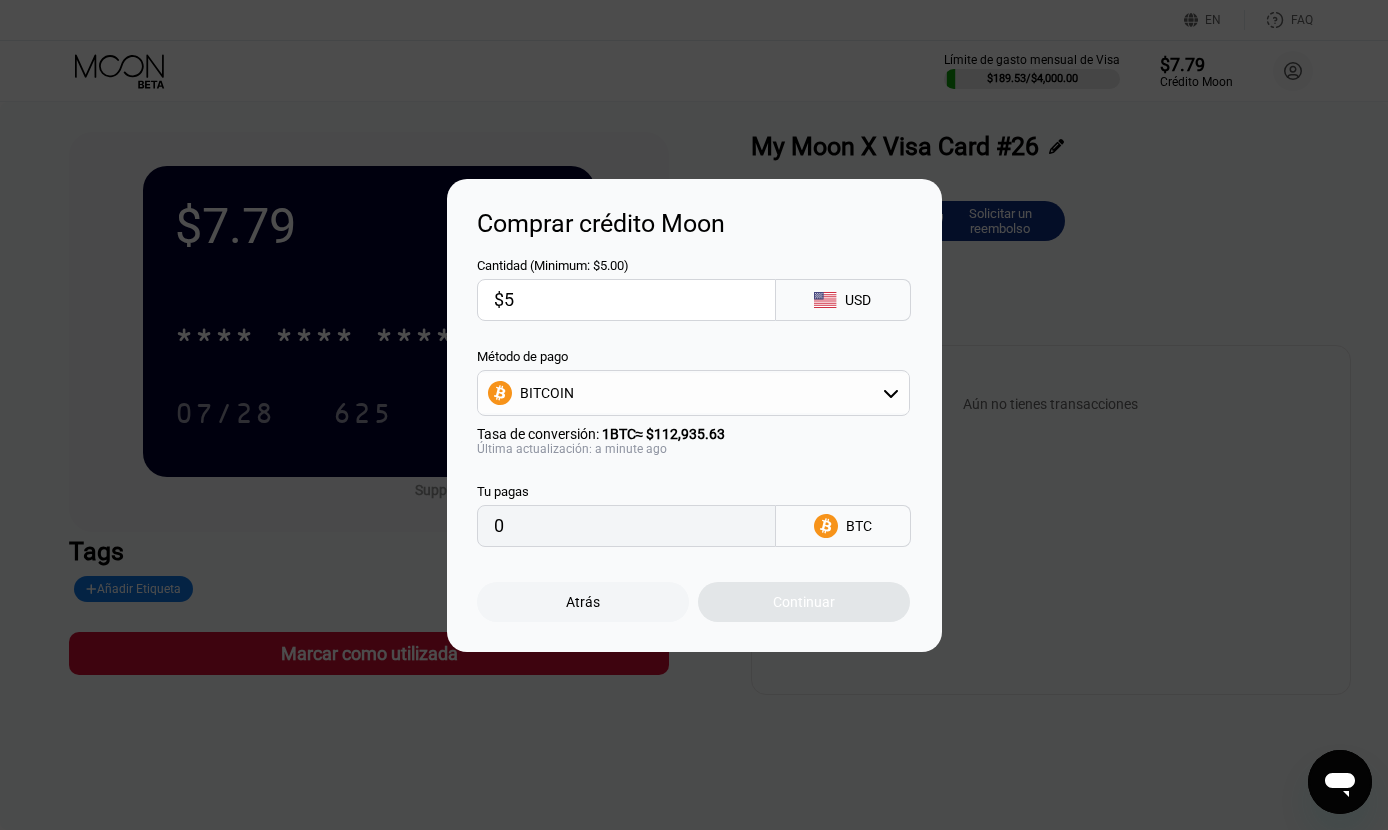 type on "0.00004428" 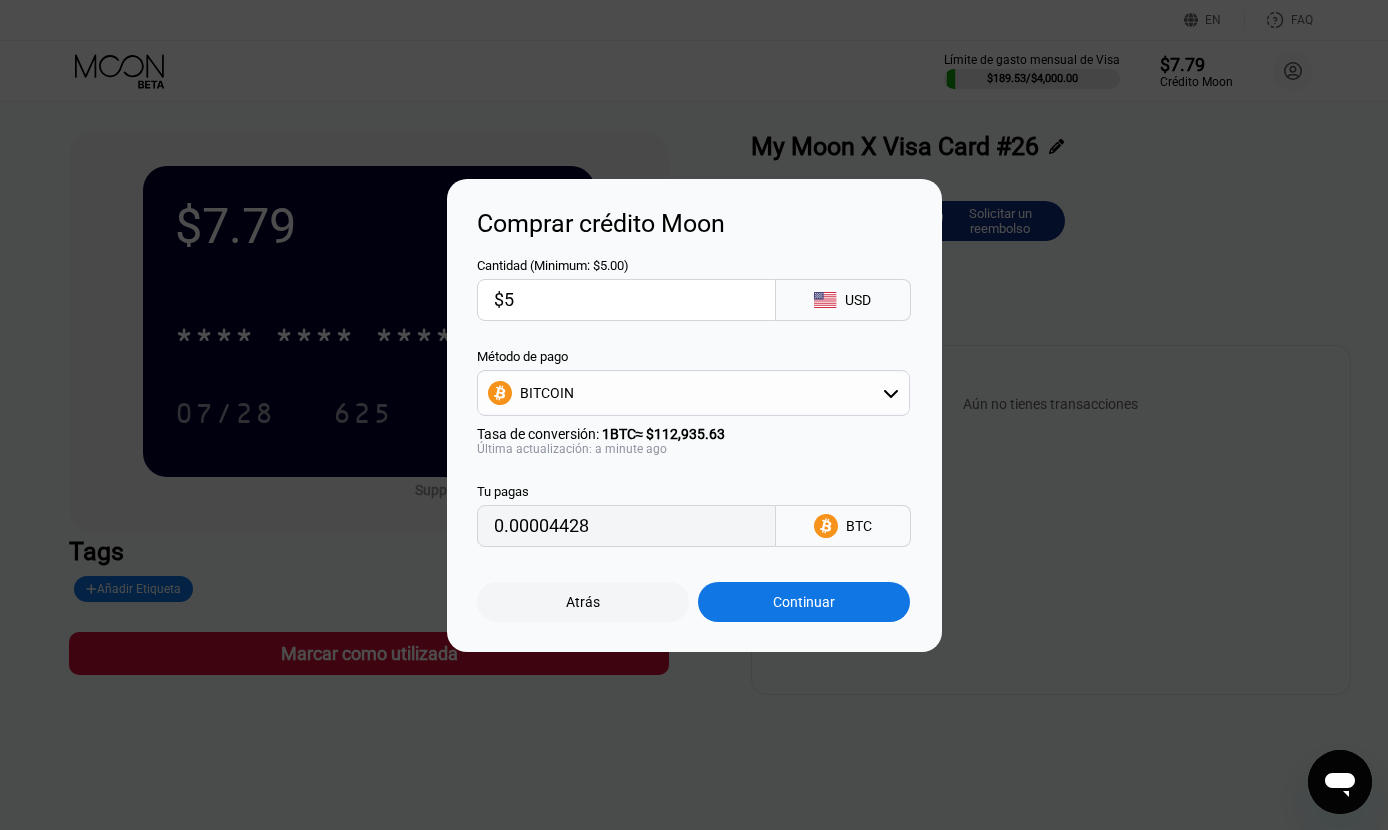 type on "$50" 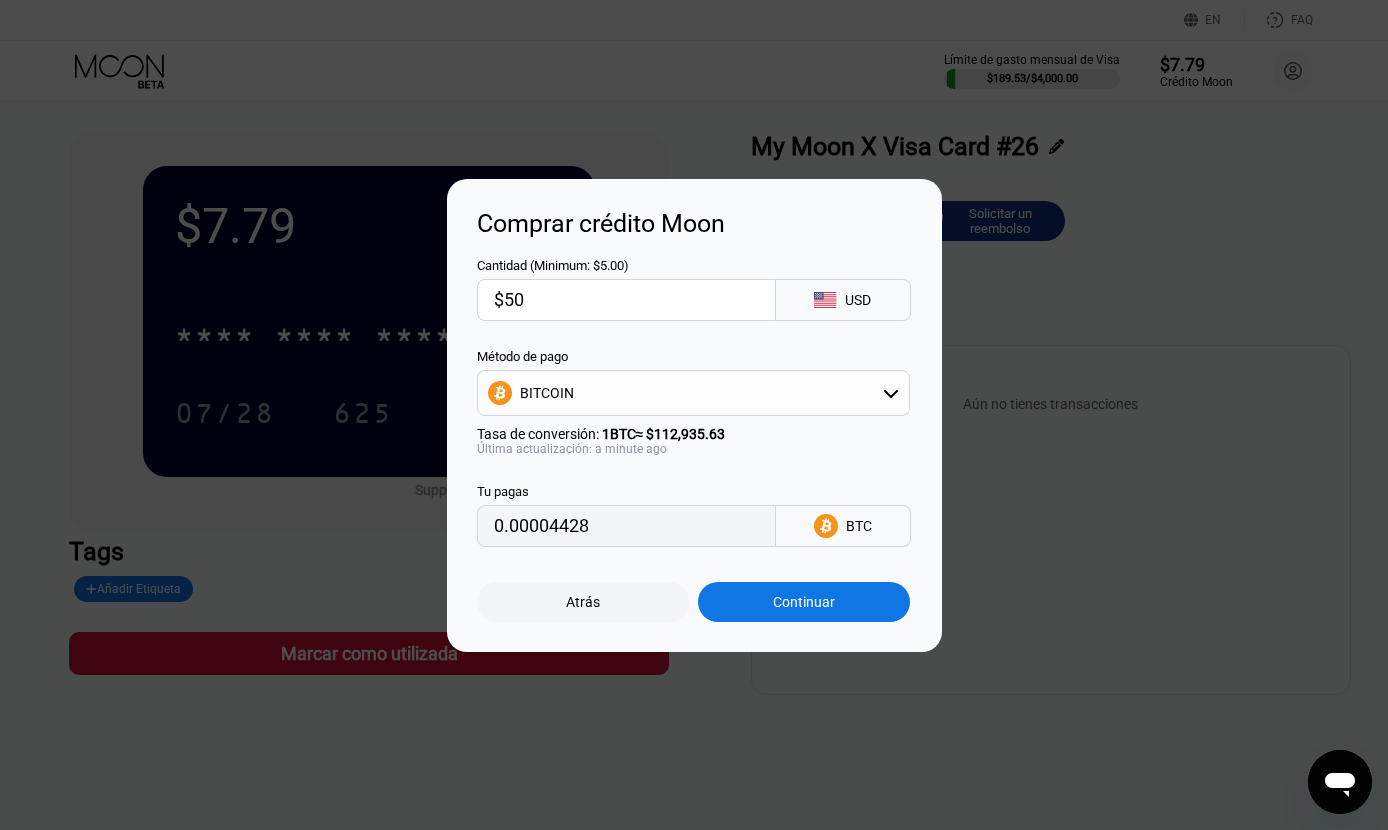 type on "0.00044274" 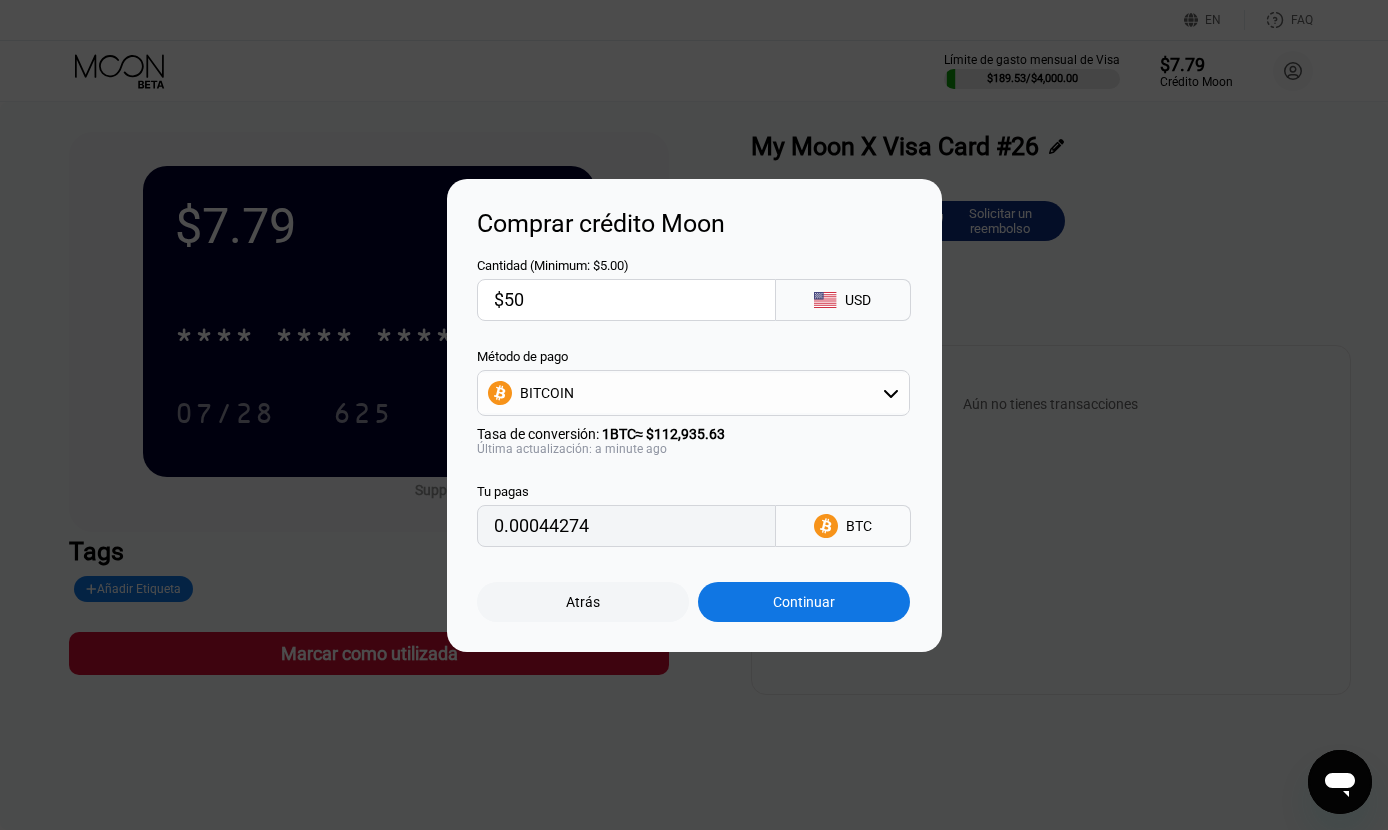 type on "$50" 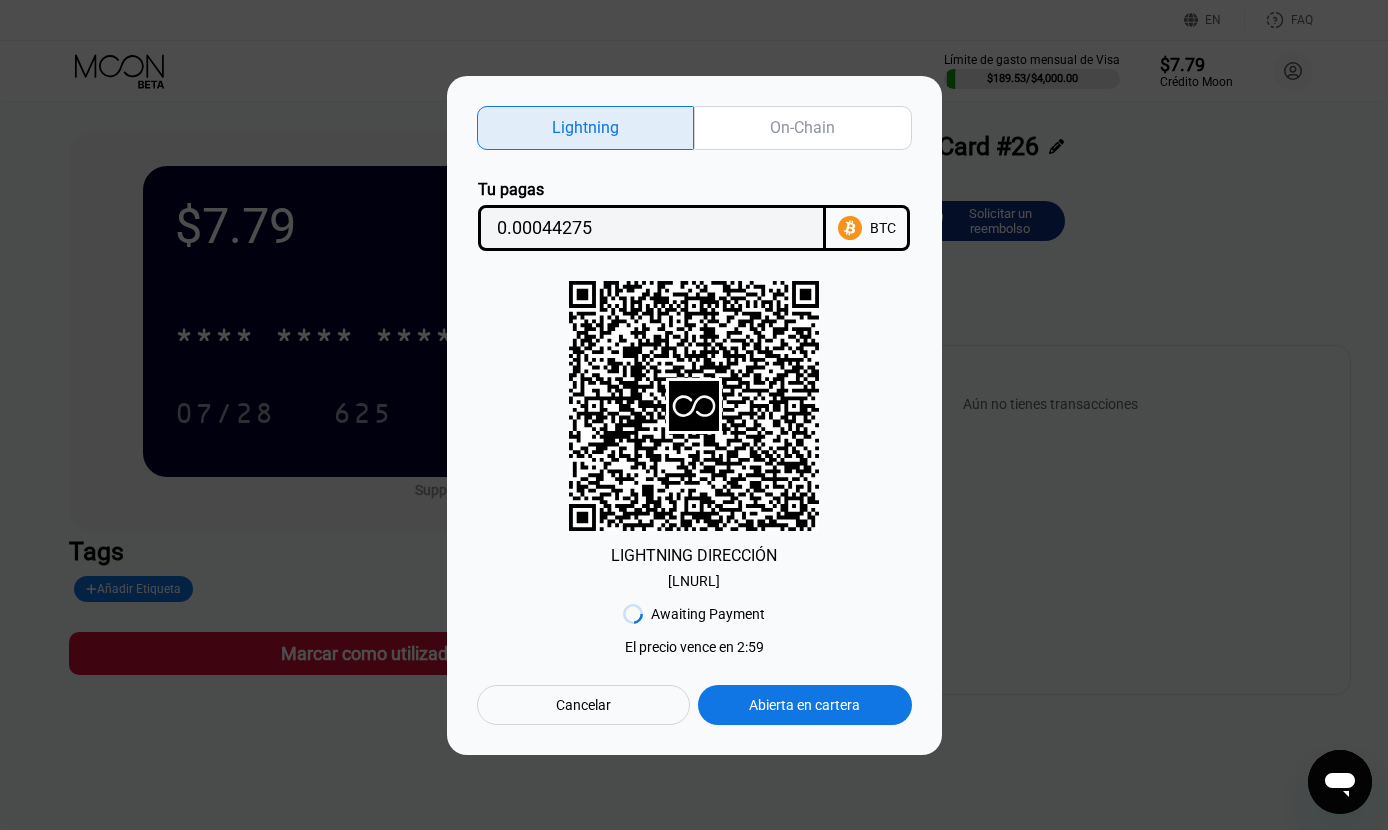 click on "Lightning On-Chain Tu pagas 0.00044275 BTC LIGHTNING DIRECCIÓN [ADDRESS] Awaiting Payment El precio vence en 2 : 59 Cancelar Abierta en cartera" at bounding box center (694, 415) 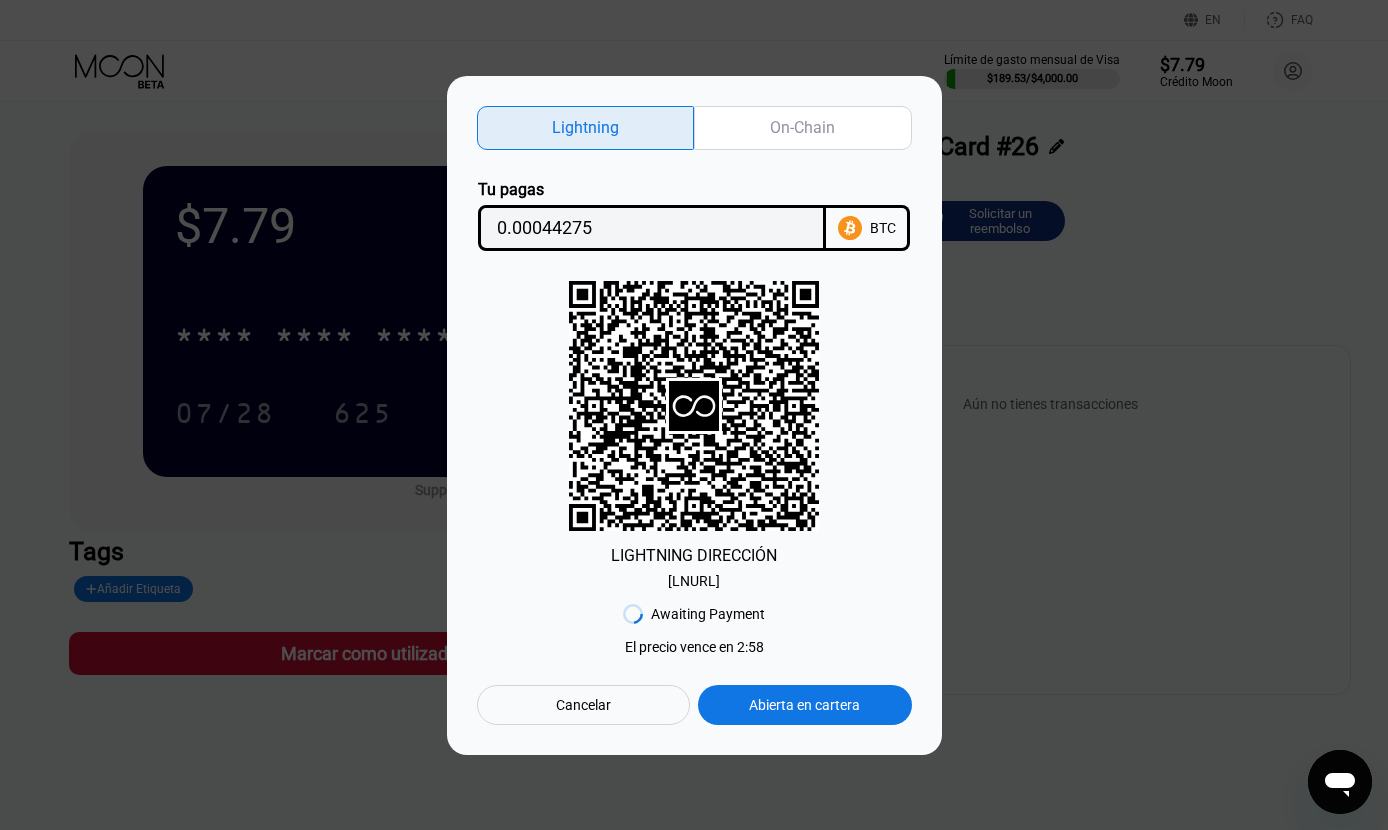 click on "Cancelar" at bounding box center [583, 705] 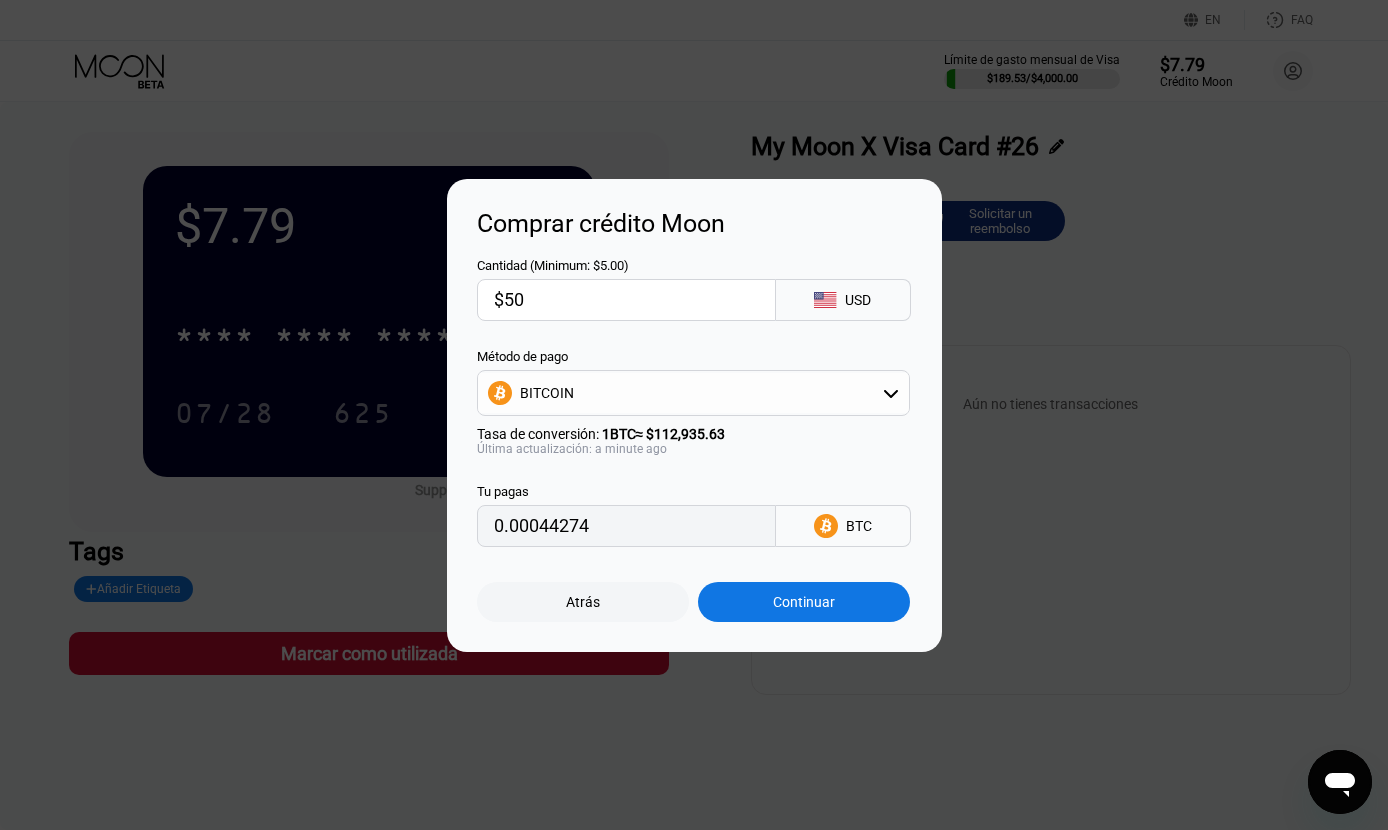 click on "Comprar crédito Moon Cantidad (Minimum: $5.00) $50 USD Método de pago BITCOIN Tasa de conversión: 1 BTC ≈ $112,935.63 Última actualización: a minute ago Tu pagas 0.00044274 BTC Atrás Continuar" at bounding box center [694, 415] 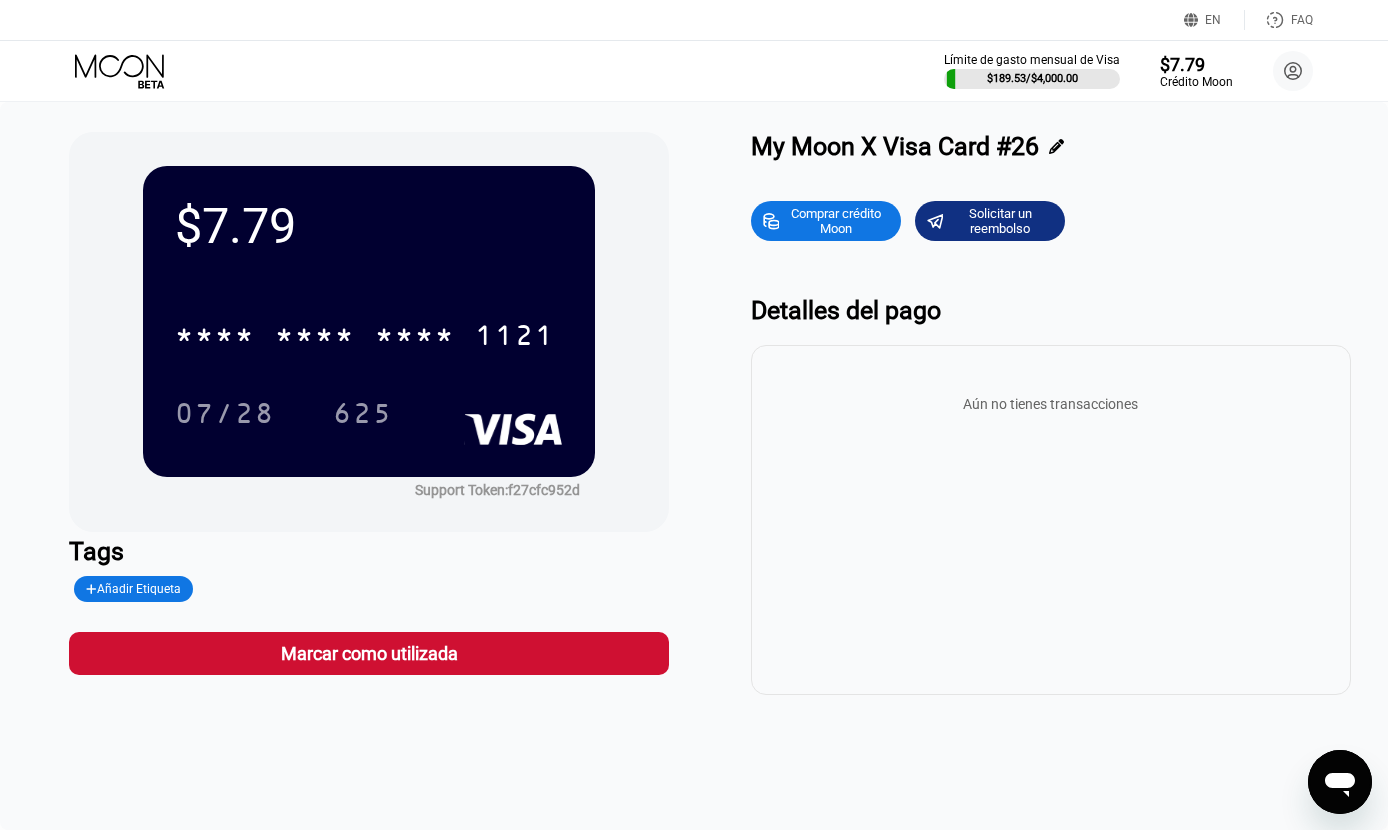 click on "Comprar crédito Moon" at bounding box center (836, 221) 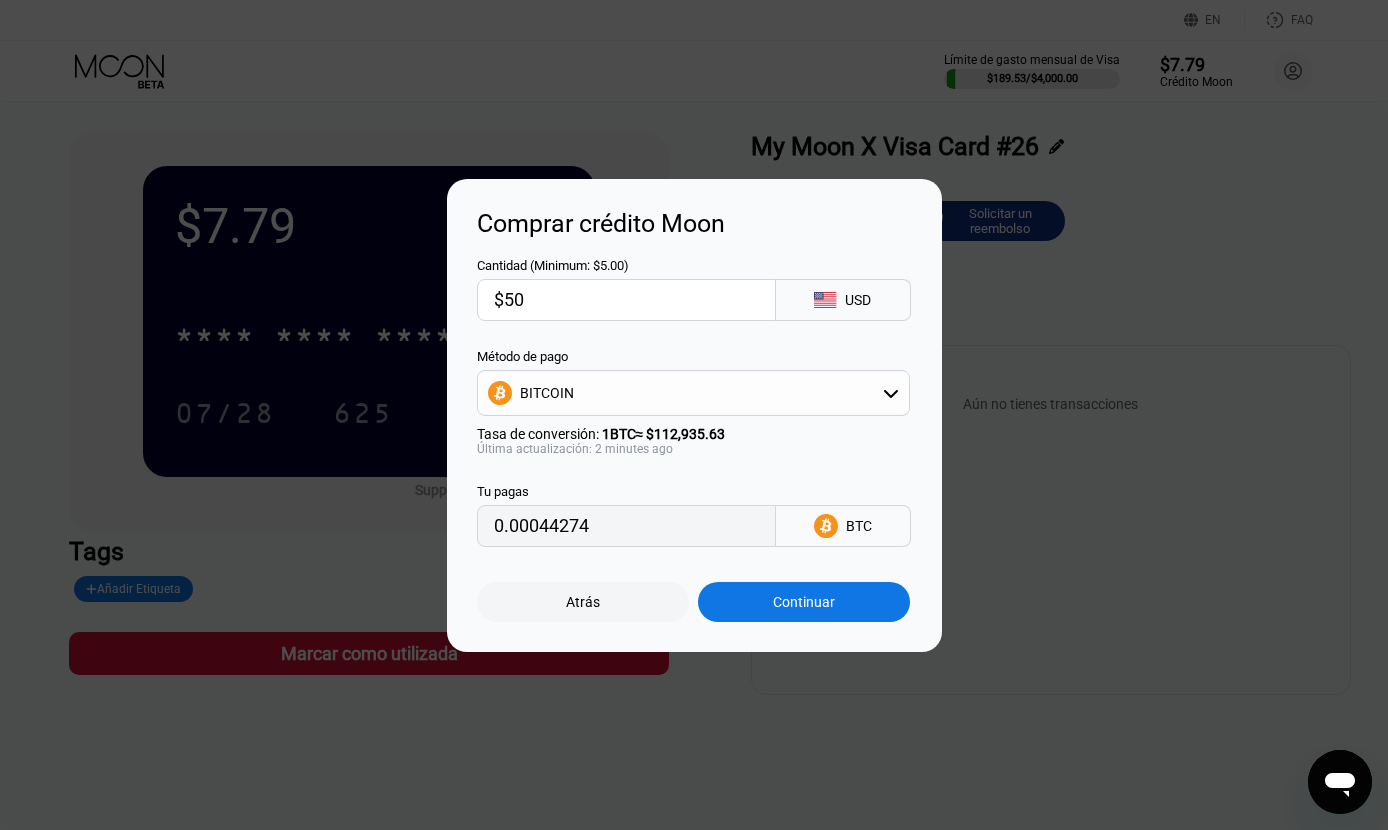 click on "BITCOIN" at bounding box center [693, 393] 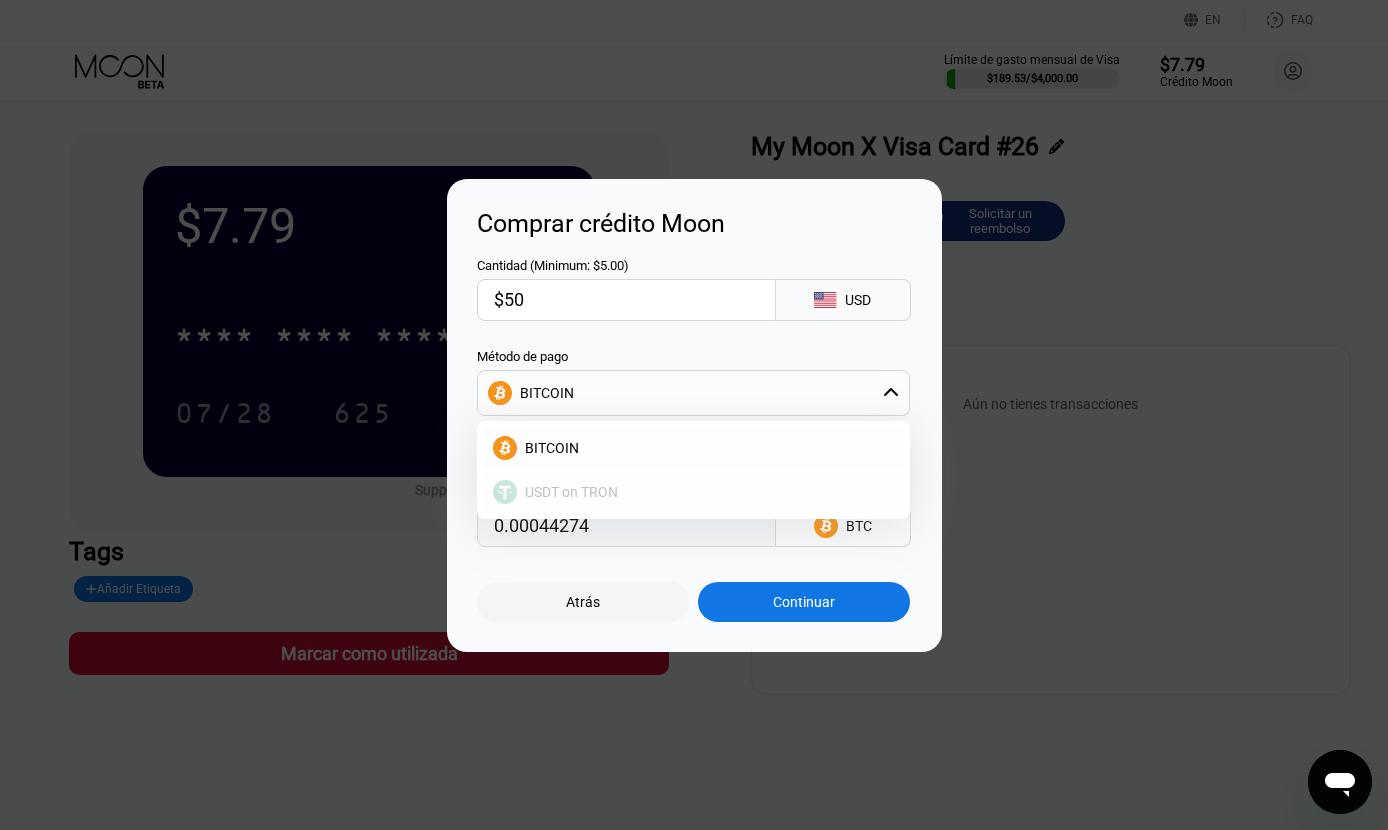 click on "USDT on TRON" at bounding box center (705, 492) 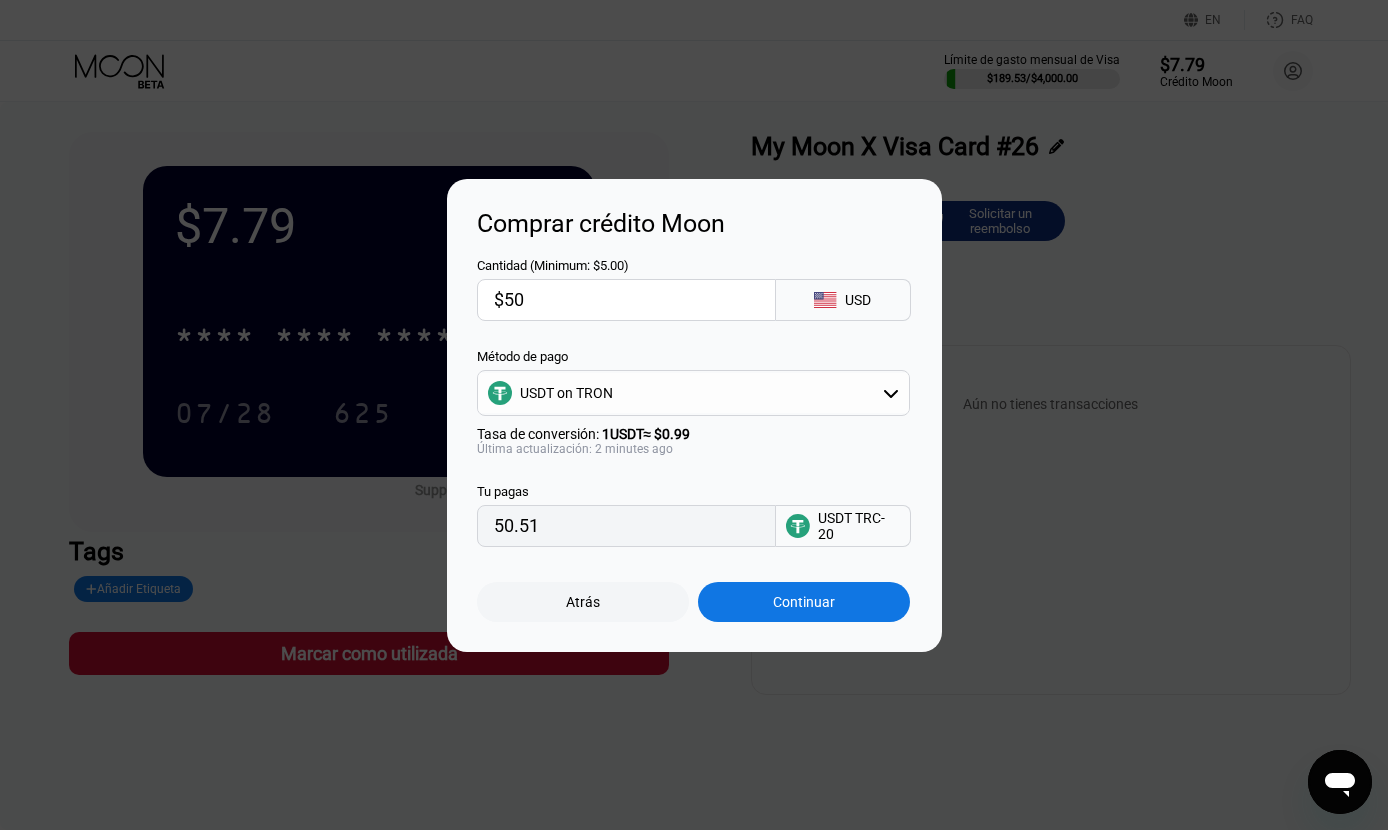 click on "$50" at bounding box center [626, 300] 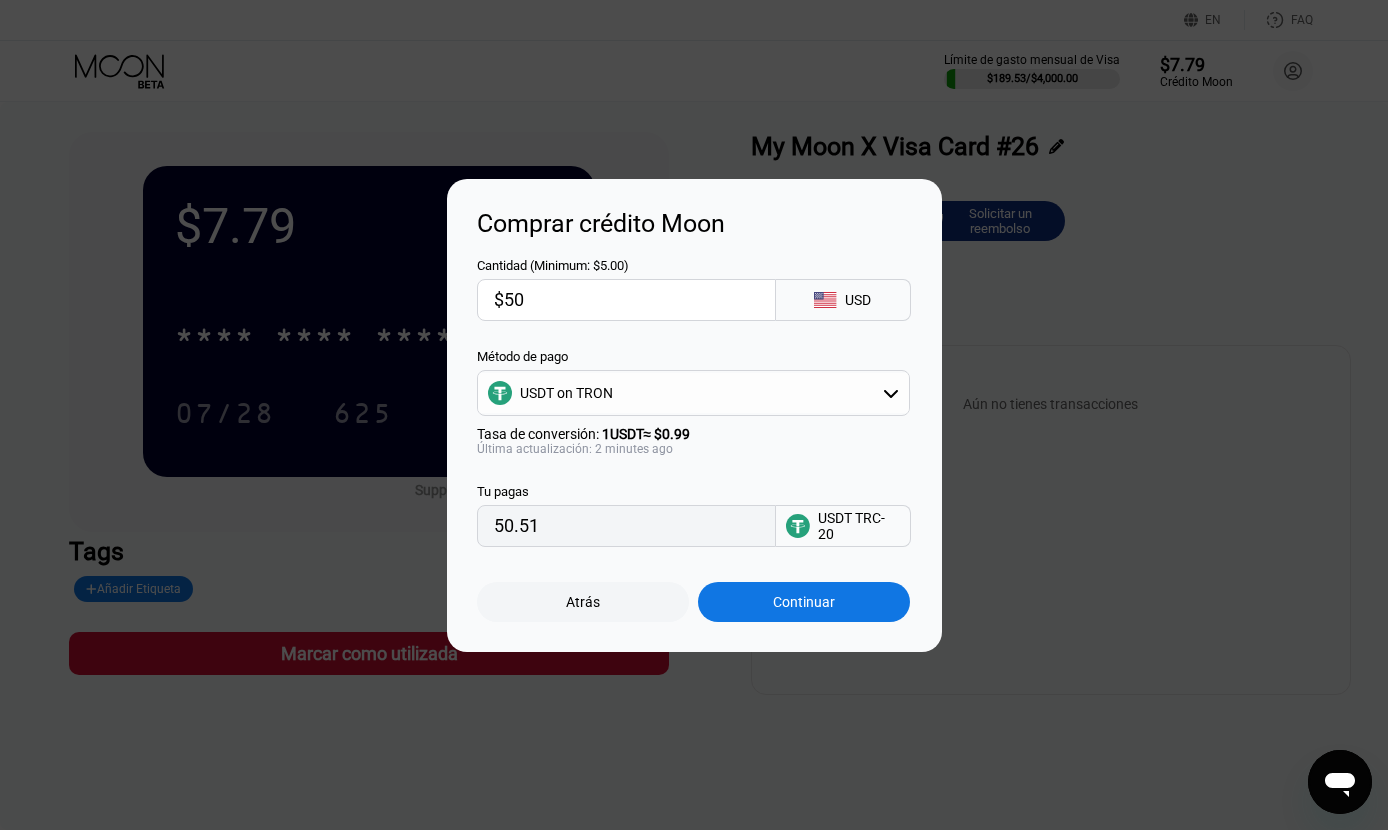 click on "Continuar" at bounding box center (804, 602) 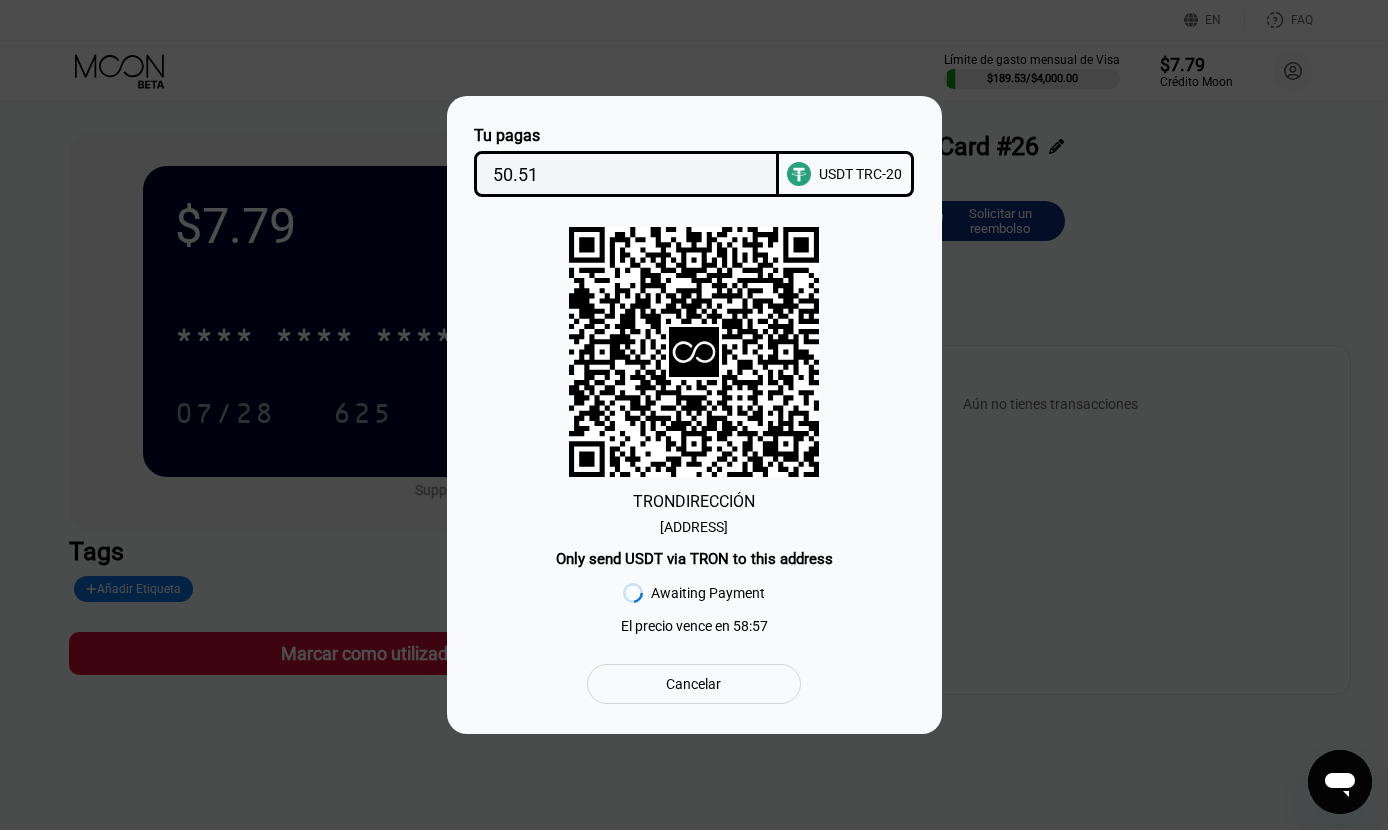 click on "[ADDRESS]" at bounding box center (694, 527) 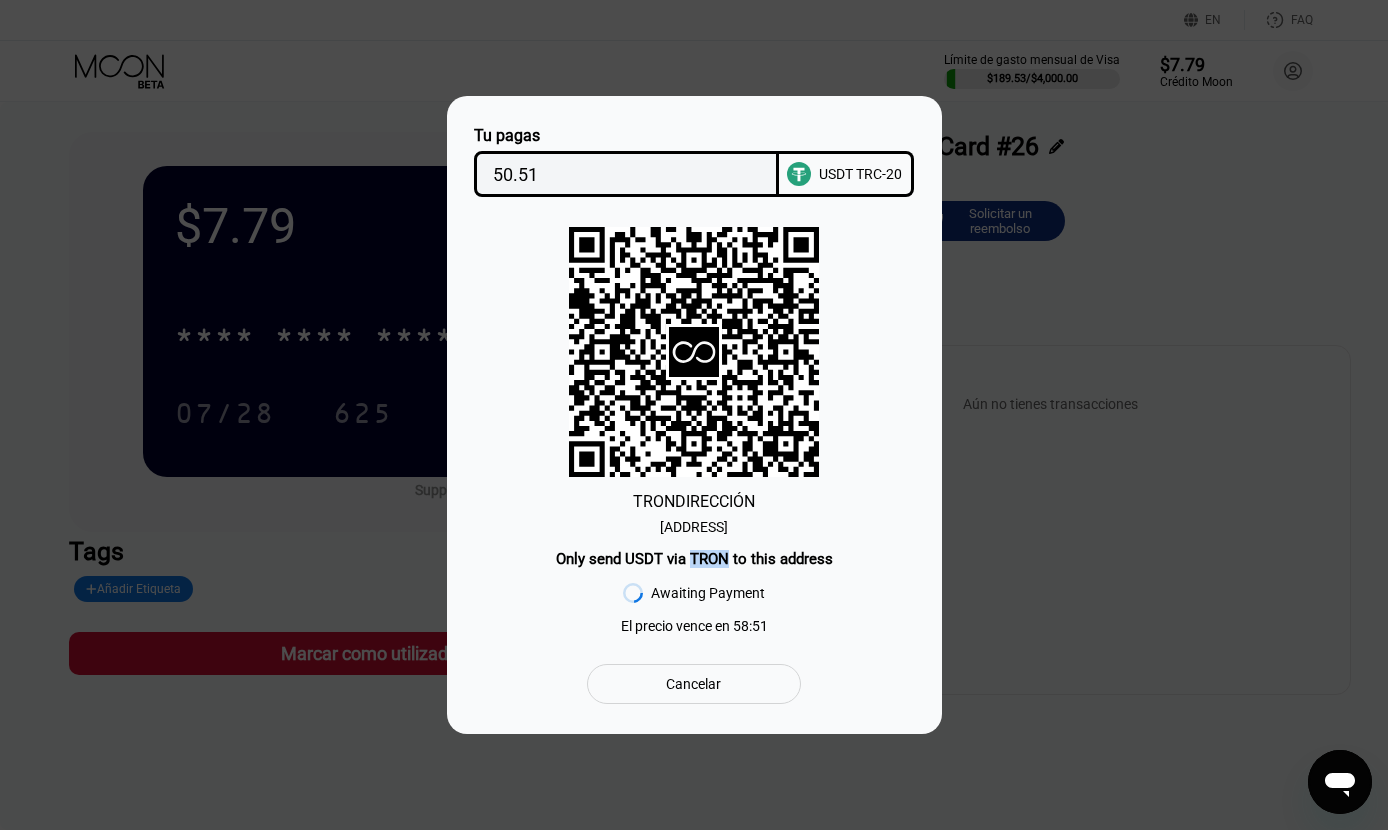 drag, startPoint x: 733, startPoint y: 562, endPoint x: 693, endPoint y: 566, distance: 40.1995 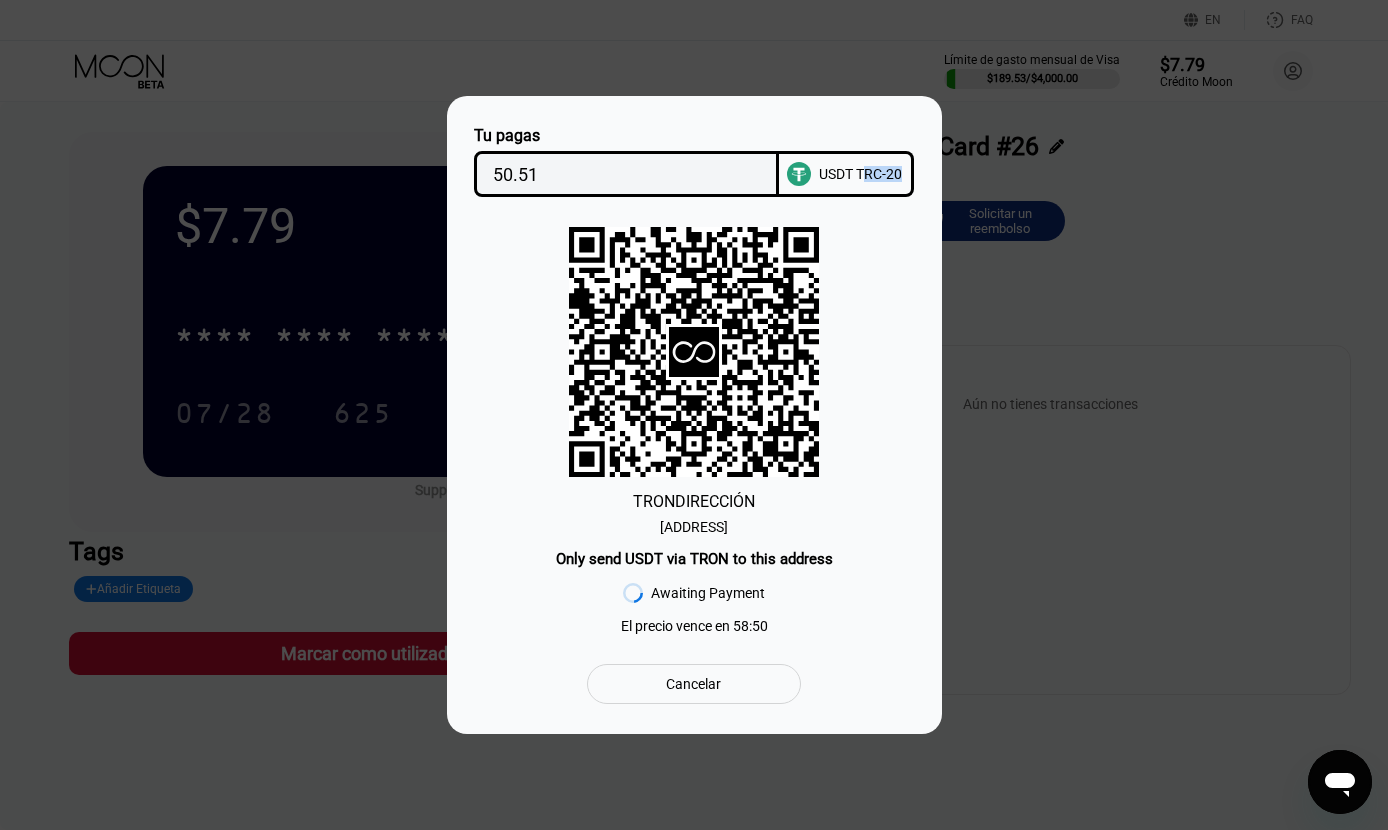 drag, startPoint x: 900, startPoint y: 176, endPoint x: 864, endPoint y: 176, distance: 36 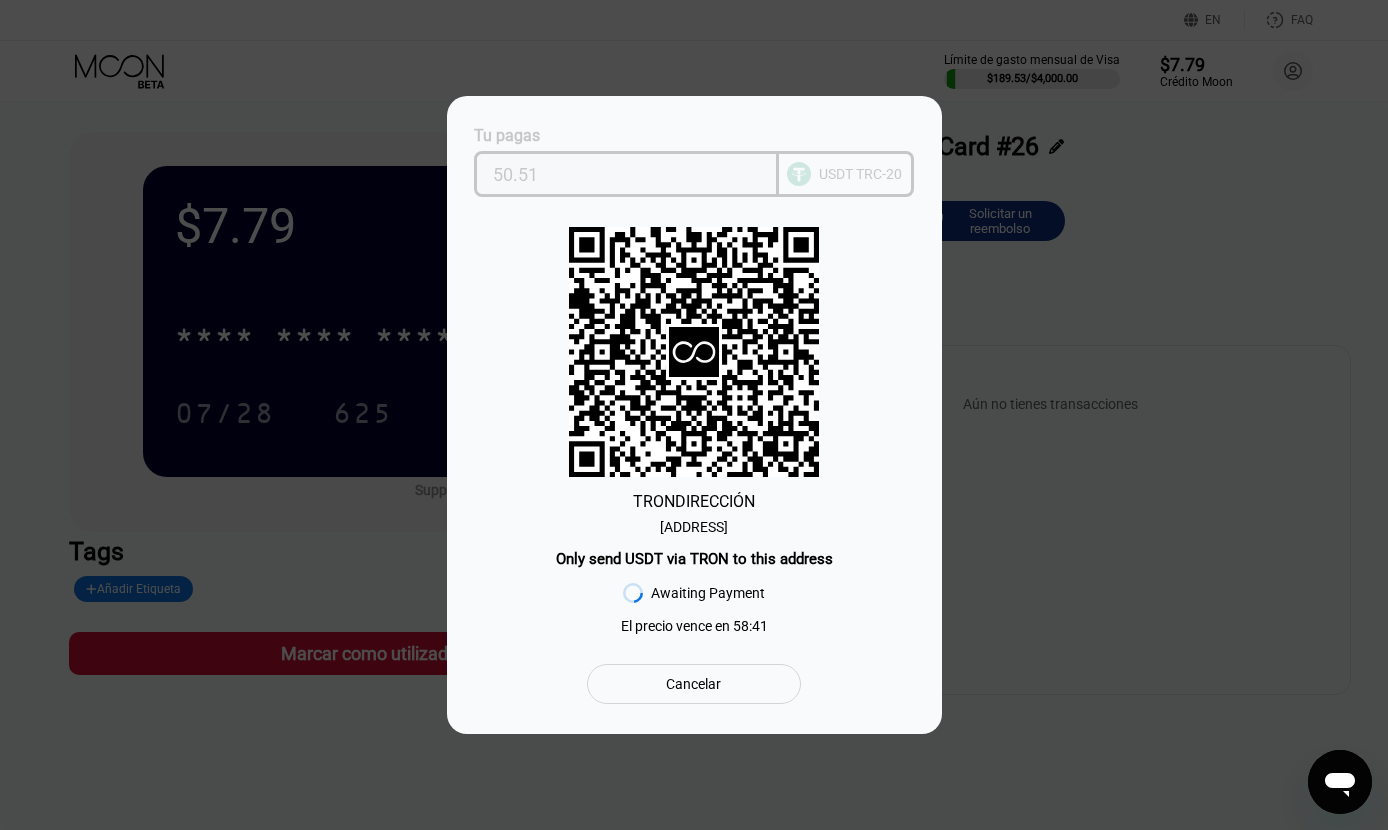 drag, startPoint x: 554, startPoint y: 126, endPoint x: 1790, endPoint y: 737, distance: 1378.7737 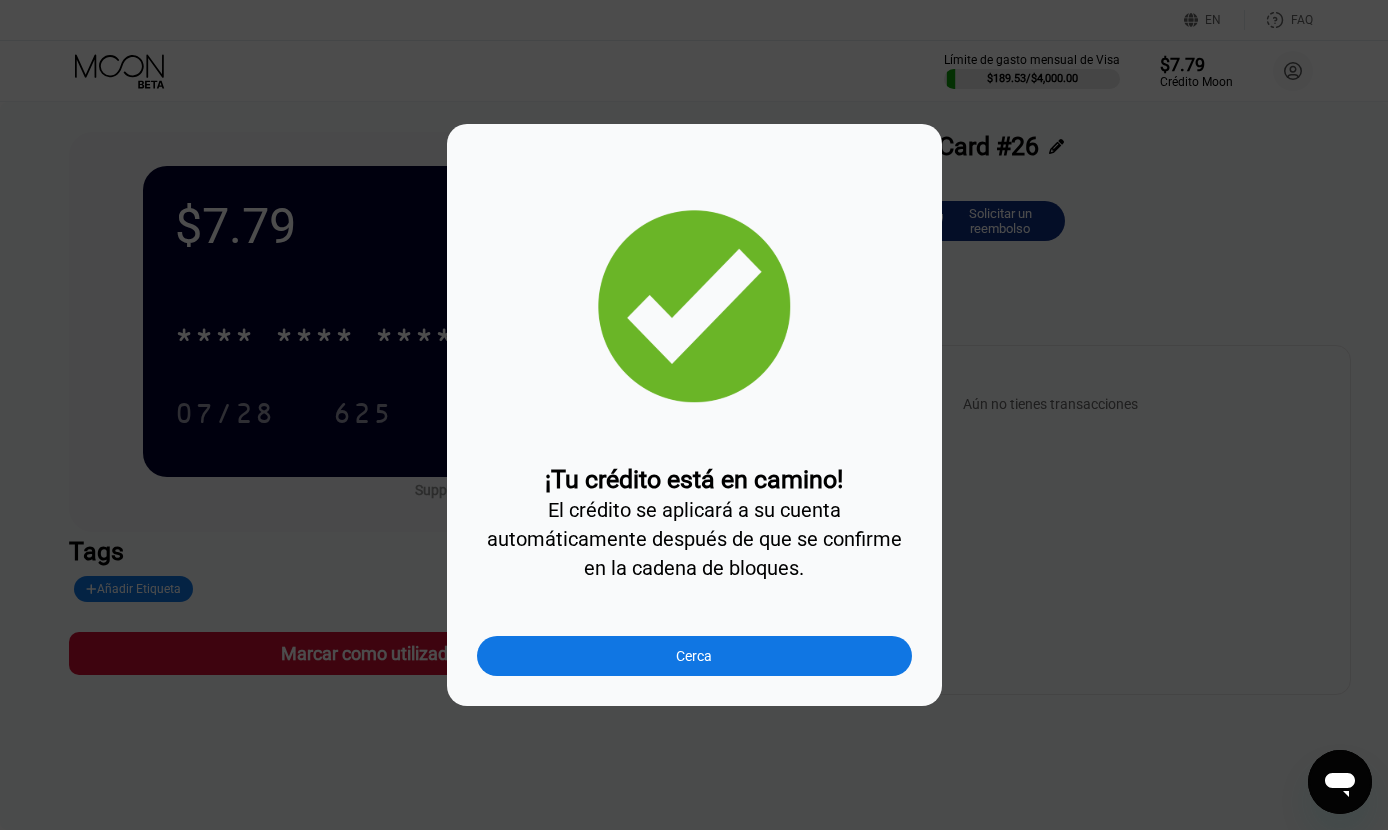 click on "Cerca" at bounding box center (694, 656) 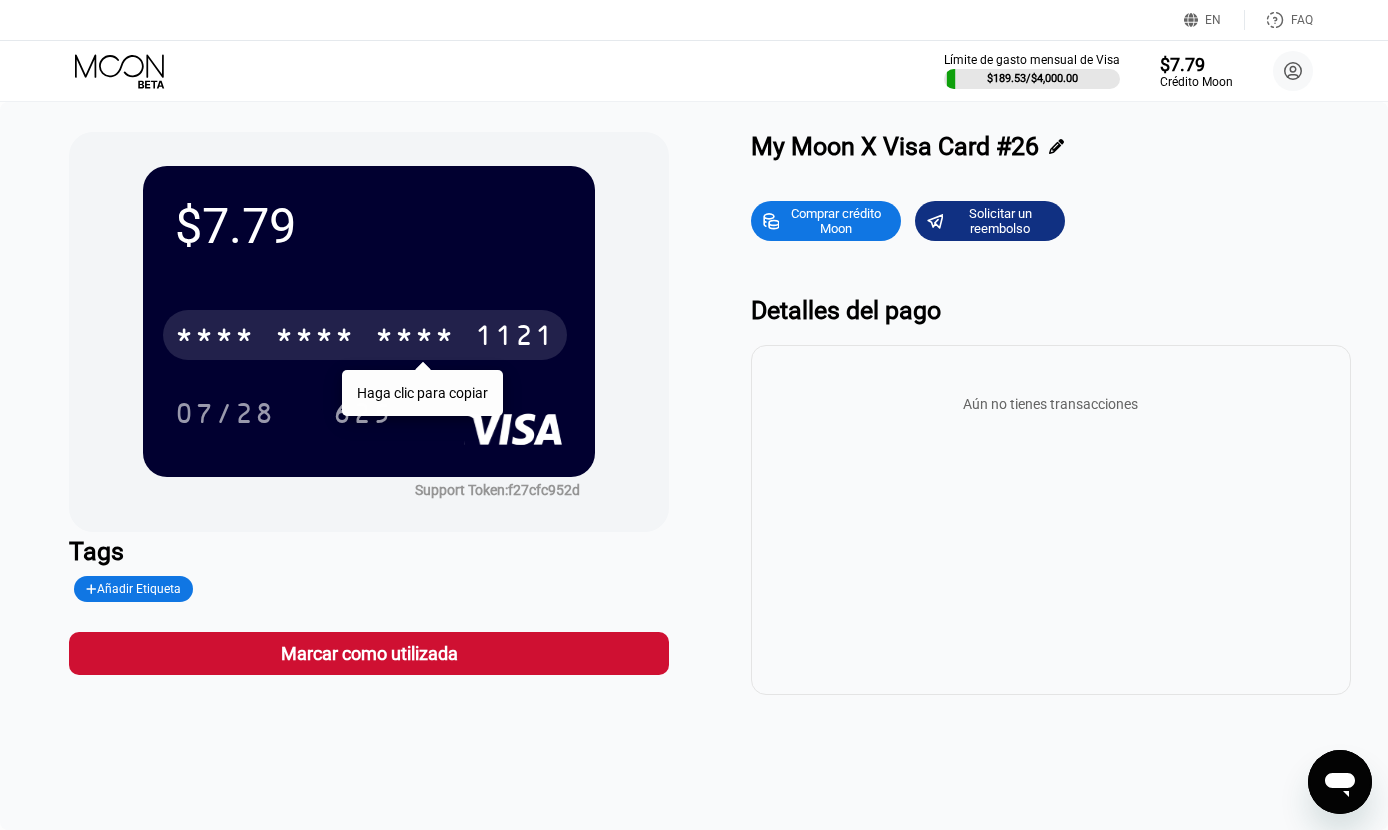 click on "* * * *" at bounding box center (415, 338) 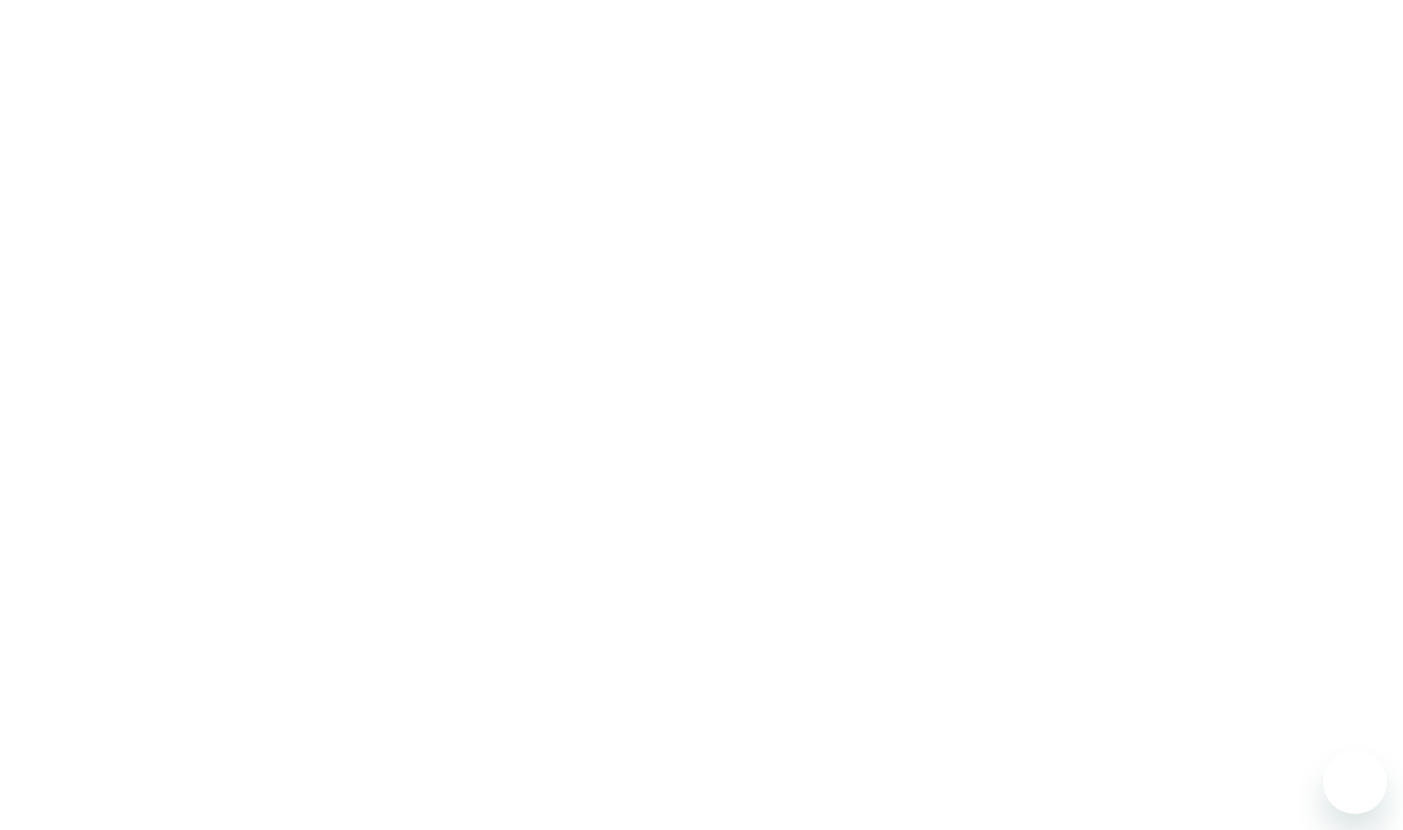 scroll, scrollTop: 0, scrollLeft: 0, axis: both 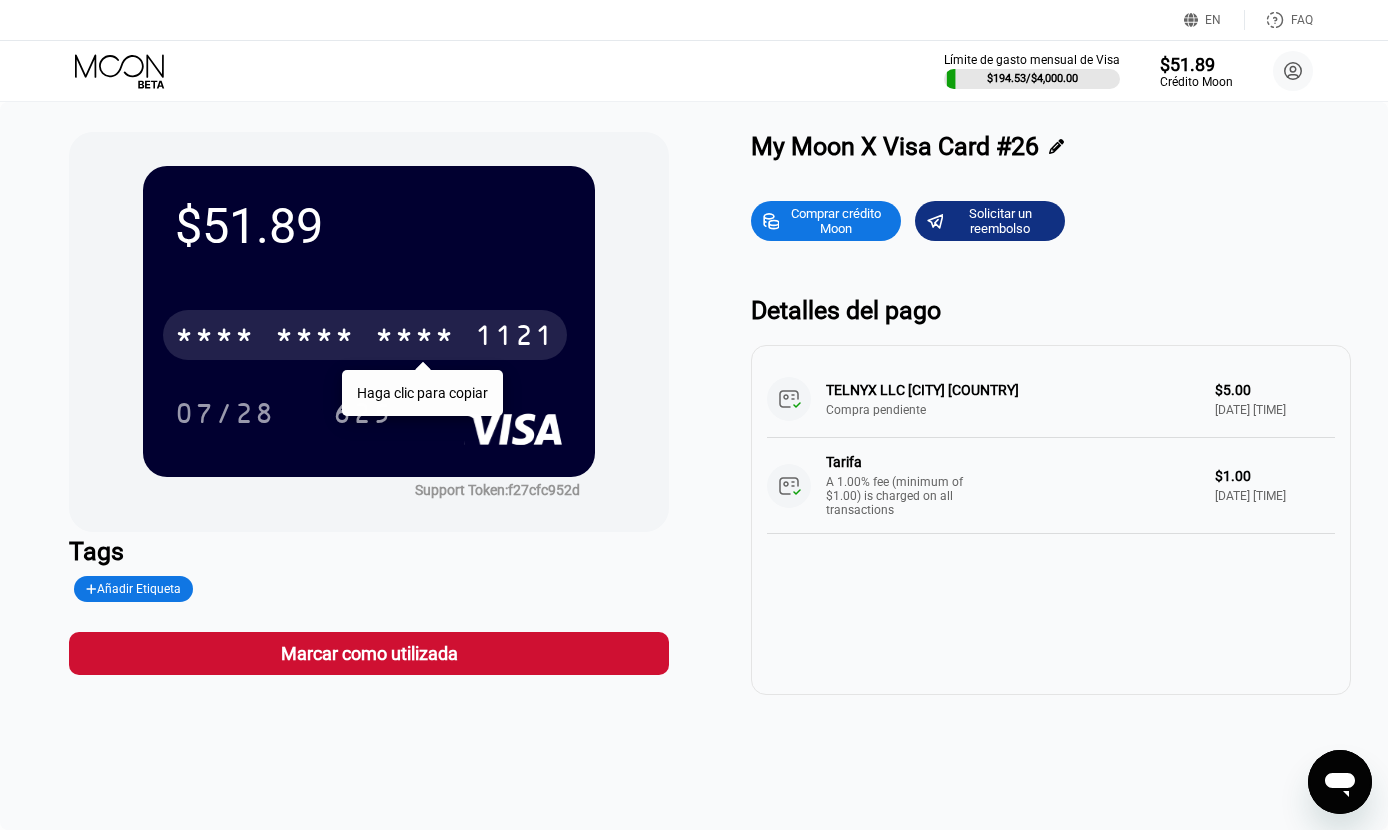 click on "* * * *" at bounding box center (315, 338) 